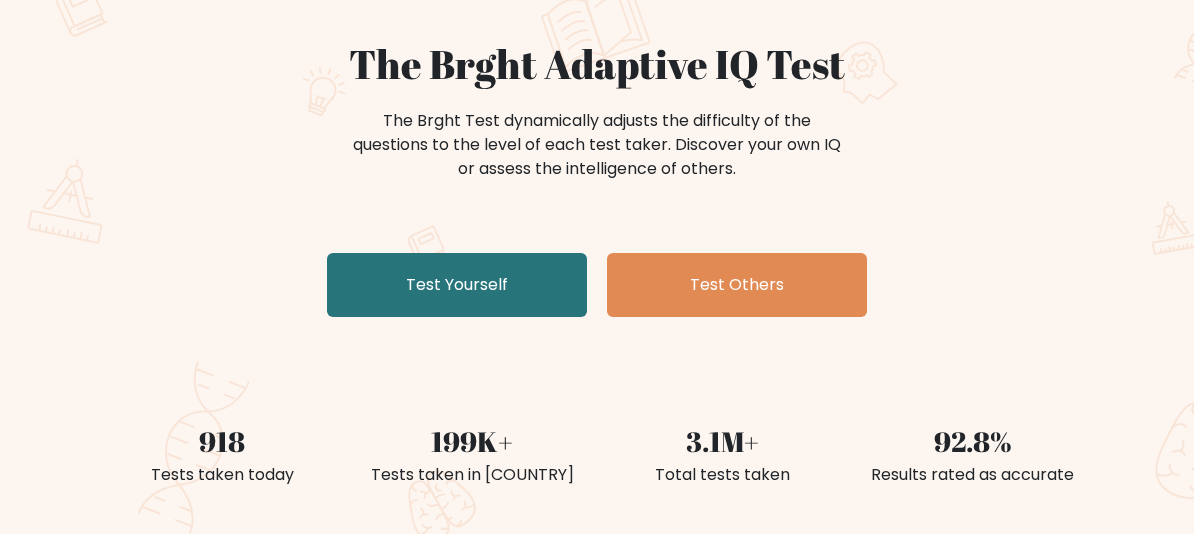scroll, scrollTop: 200, scrollLeft: 0, axis: vertical 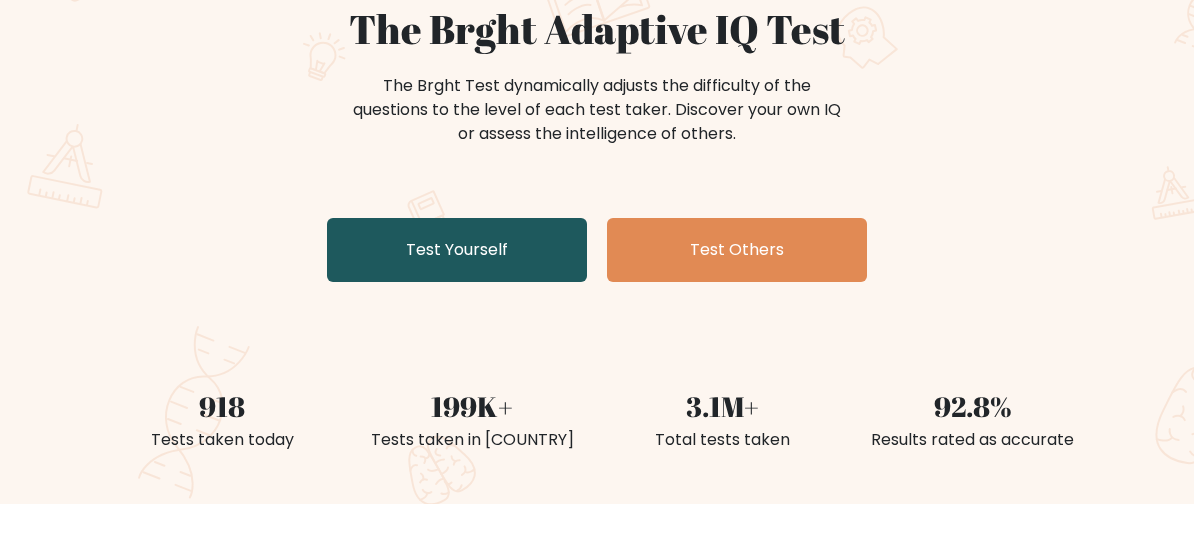 click on "Test Yourself" at bounding box center [457, 250] 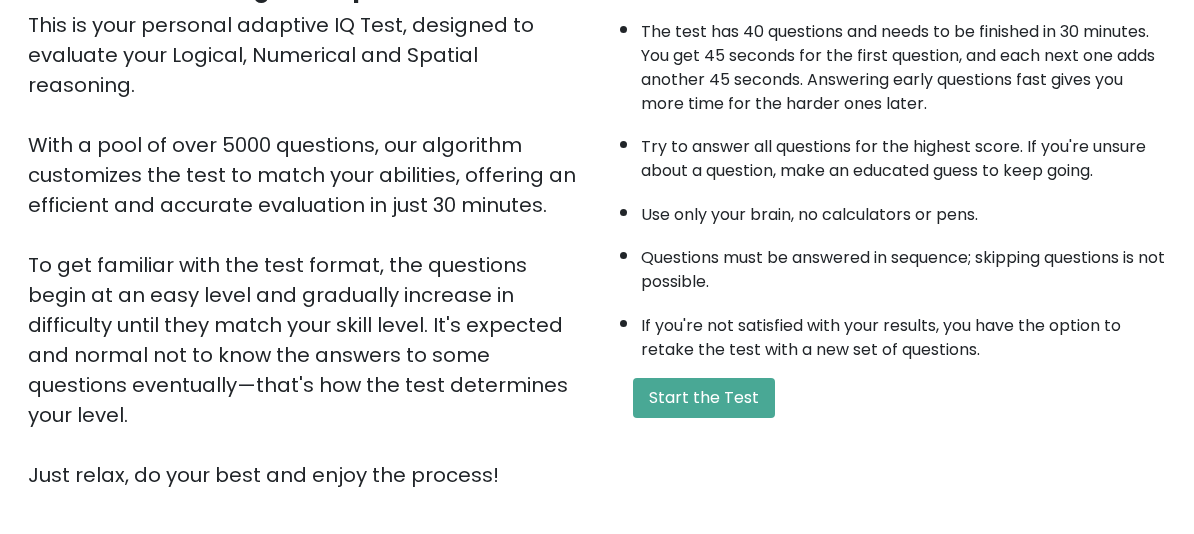 scroll, scrollTop: 300, scrollLeft: 0, axis: vertical 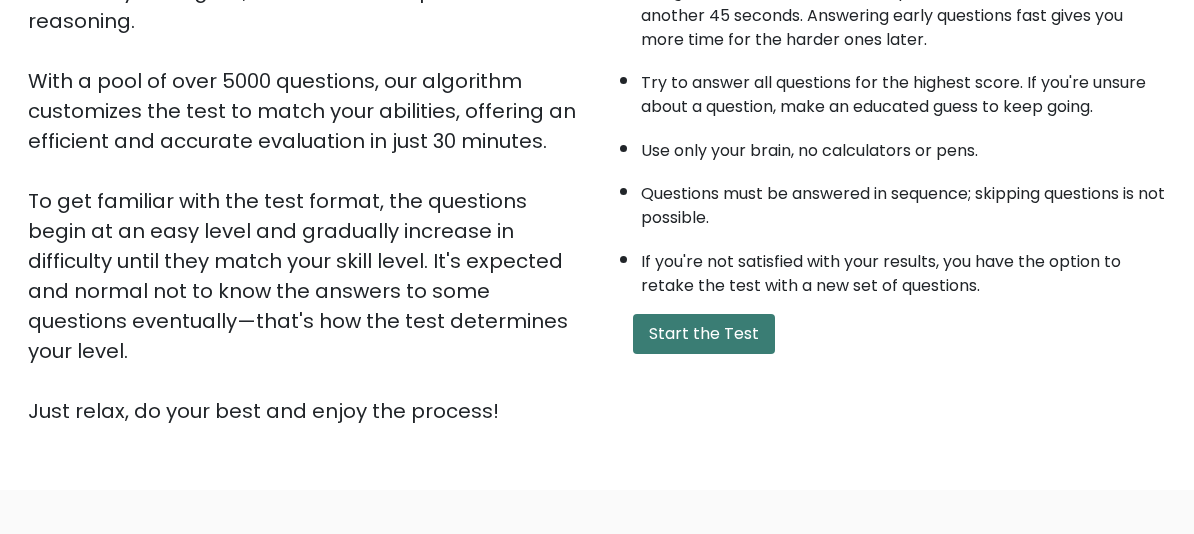 click on "Start the Test" at bounding box center (704, 334) 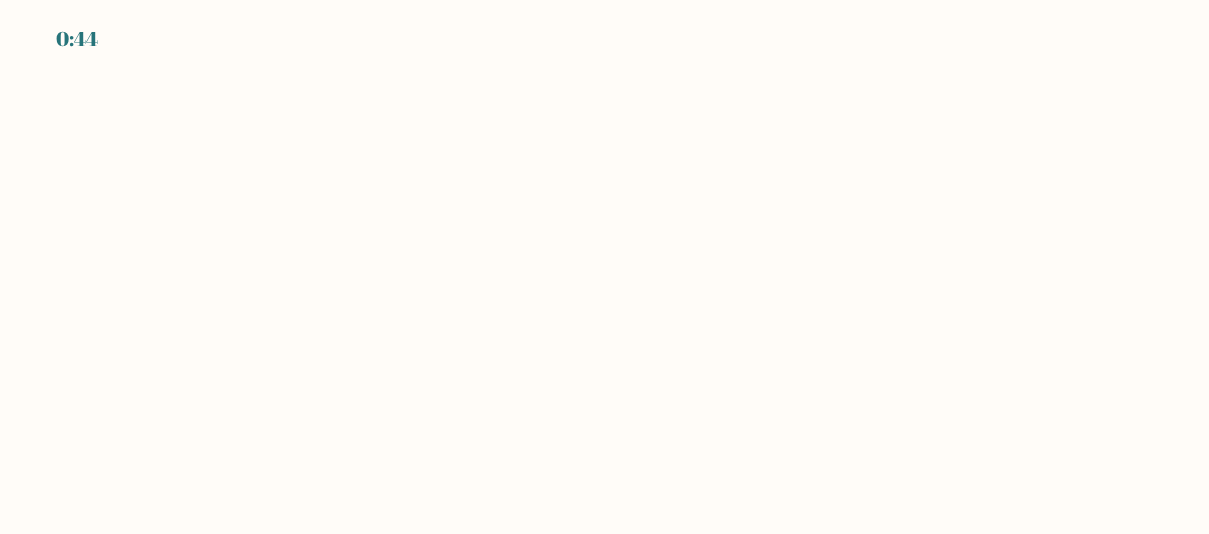 scroll, scrollTop: 0, scrollLeft: 0, axis: both 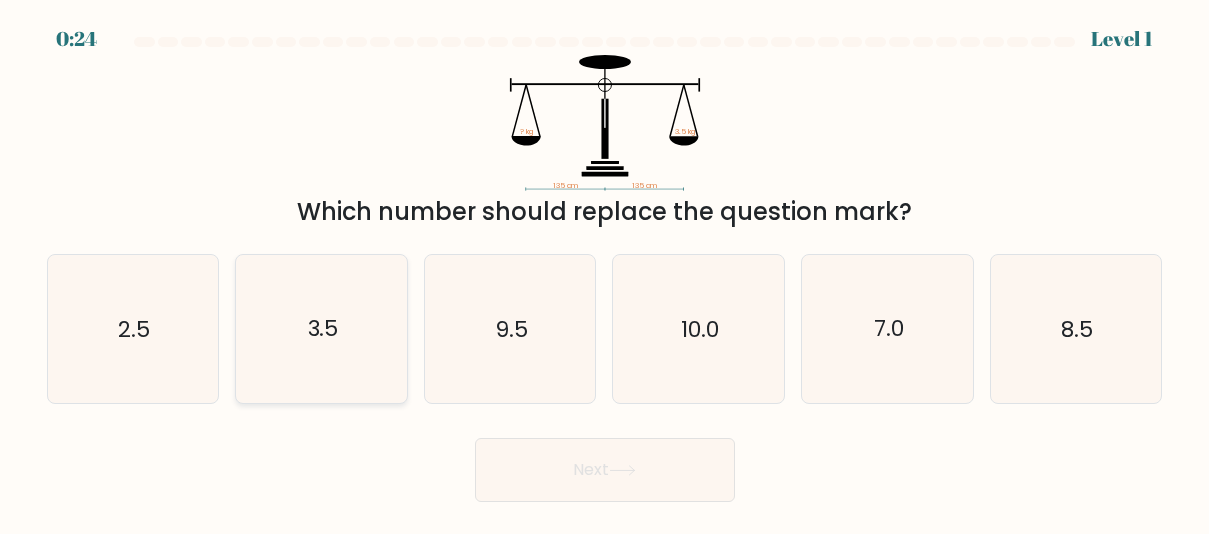 click on "3.5" 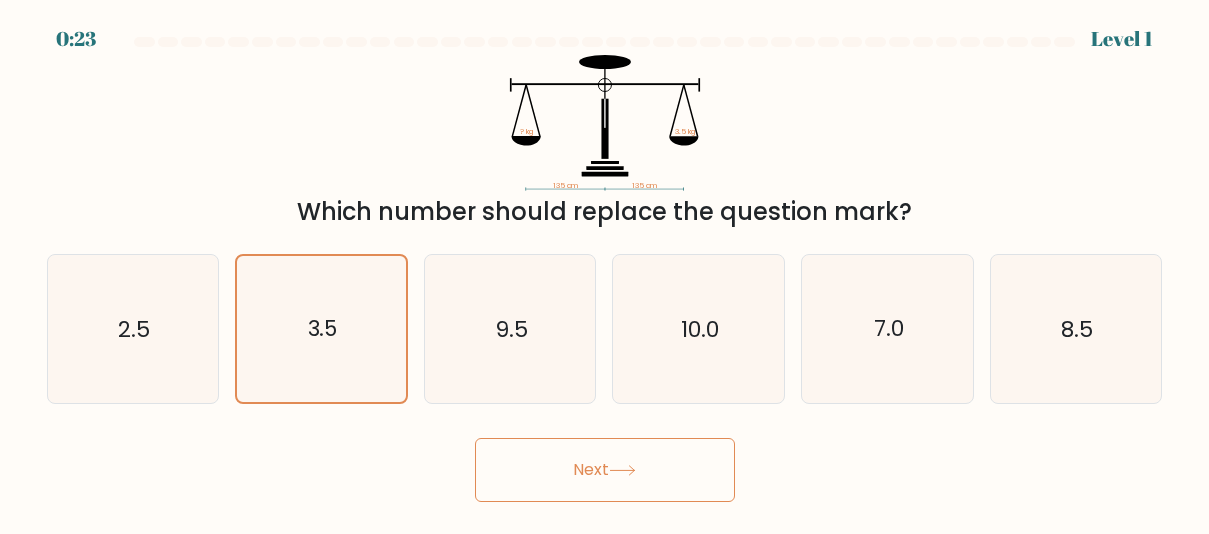 click on "Next" at bounding box center (605, 470) 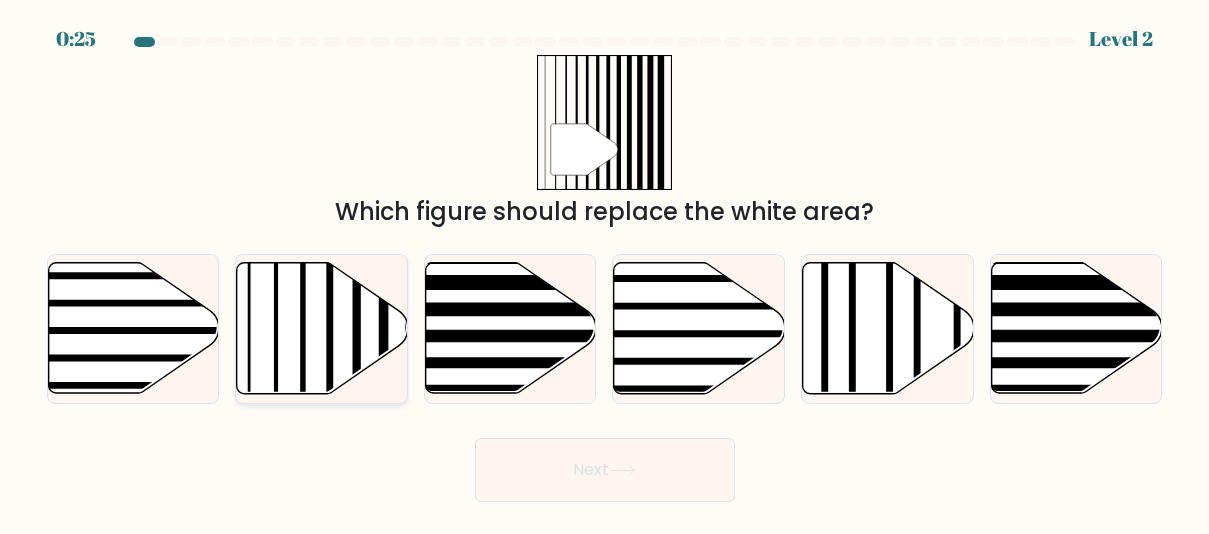 click 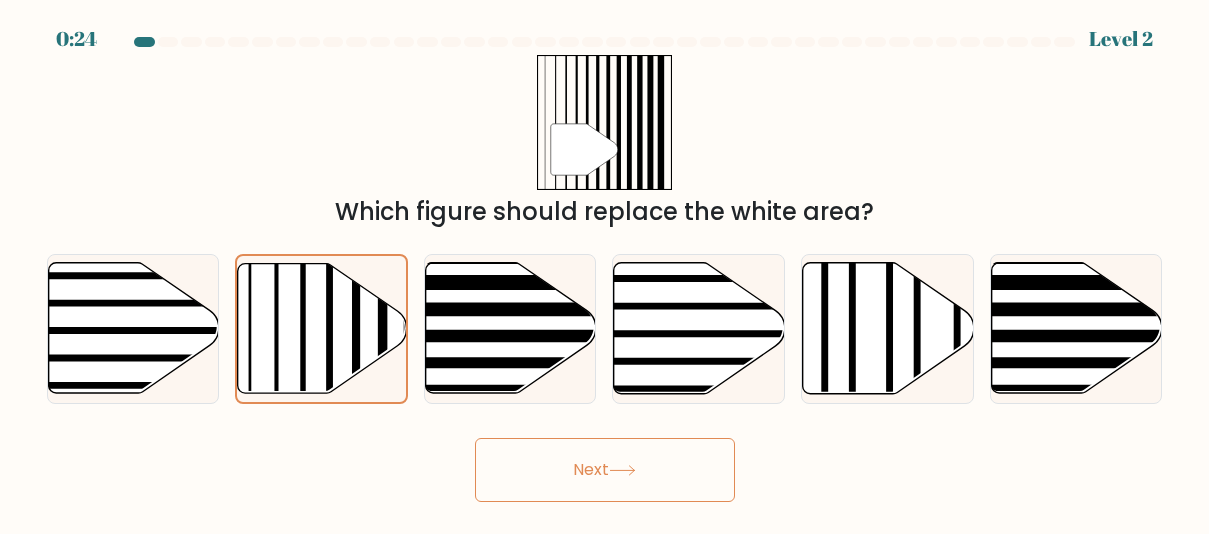 click 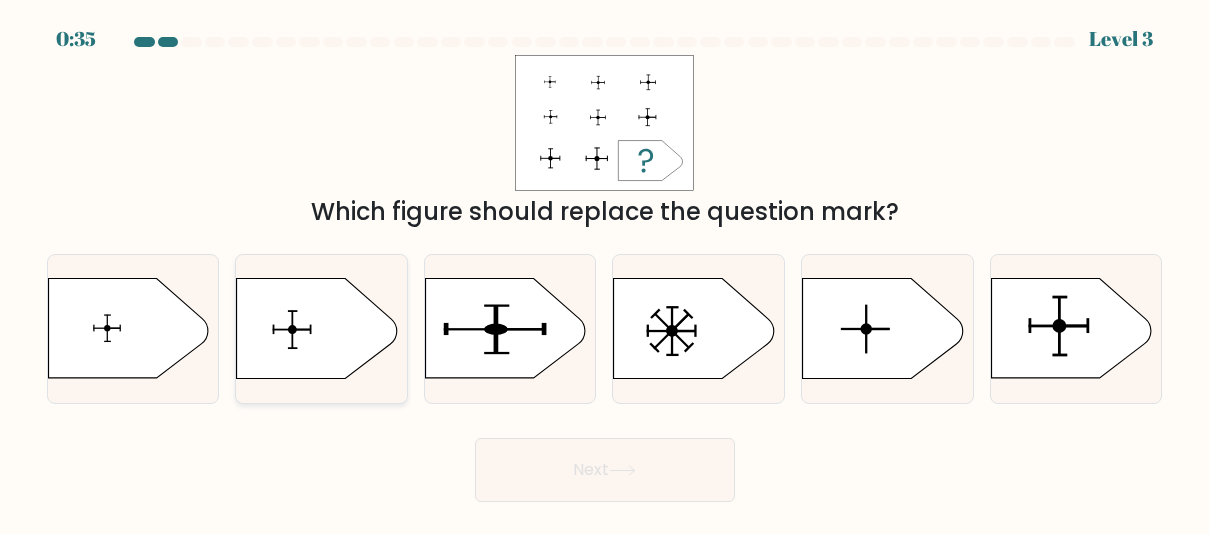 click 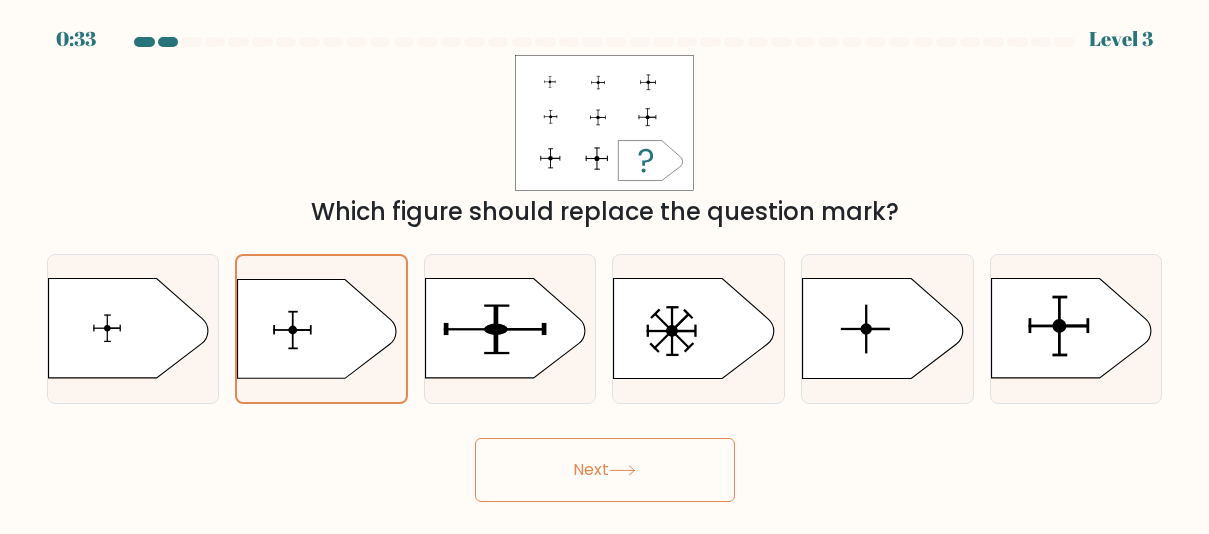 click on "Next" at bounding box center (605, 470) 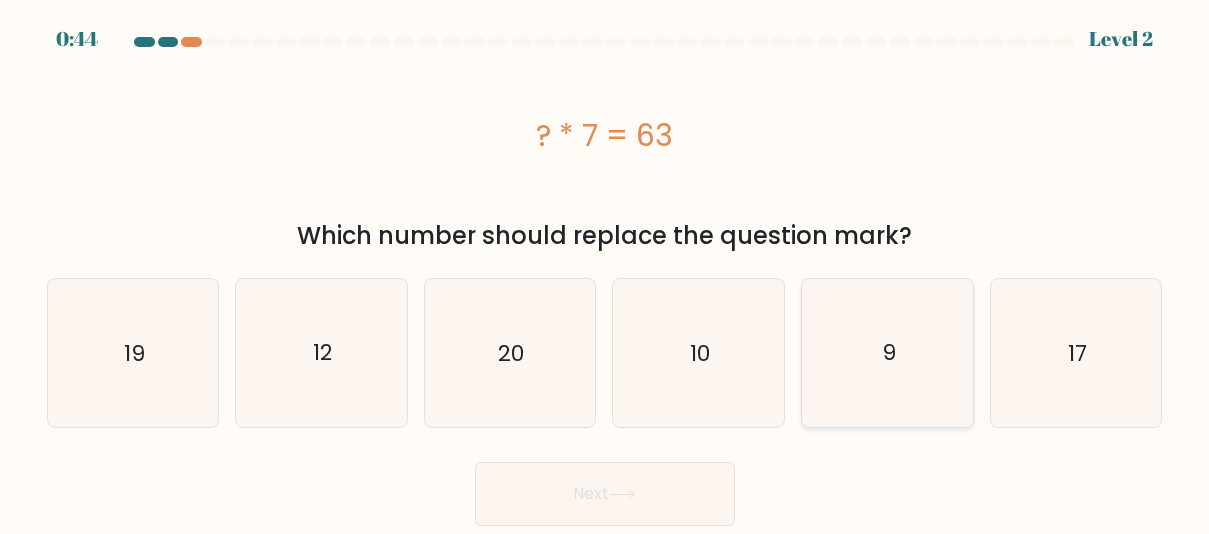 click on "9" 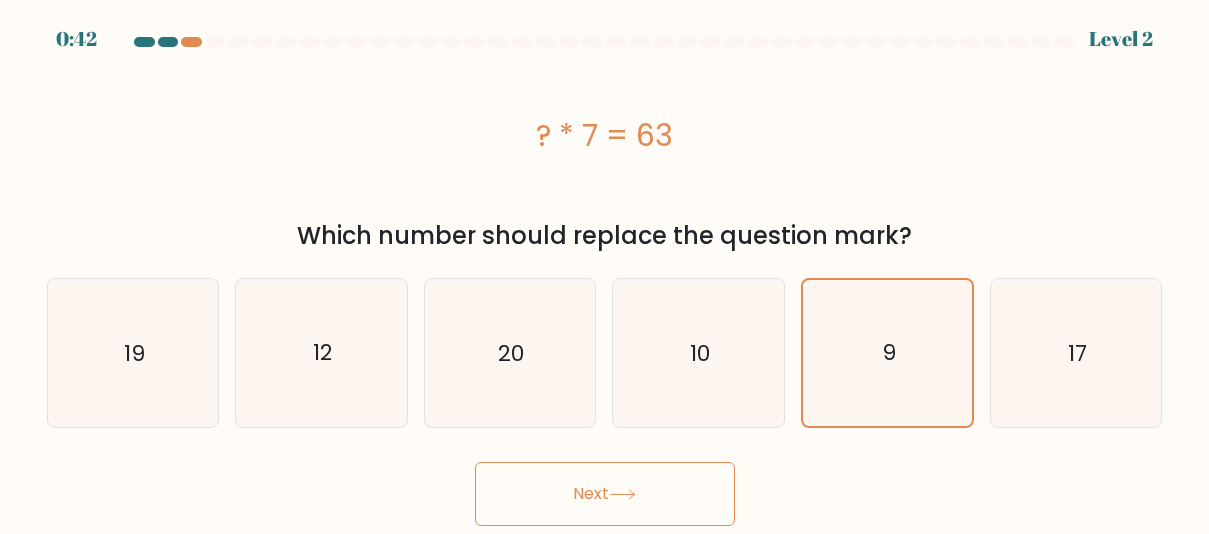 click on "Next" at bounding box center [605, 494] 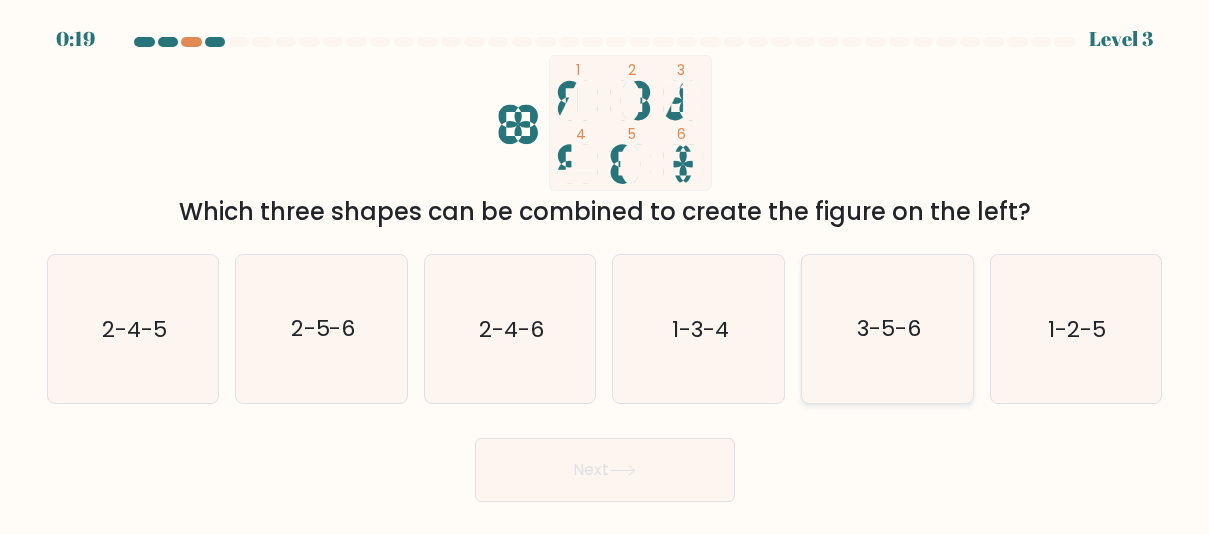 click on "3-5-6" 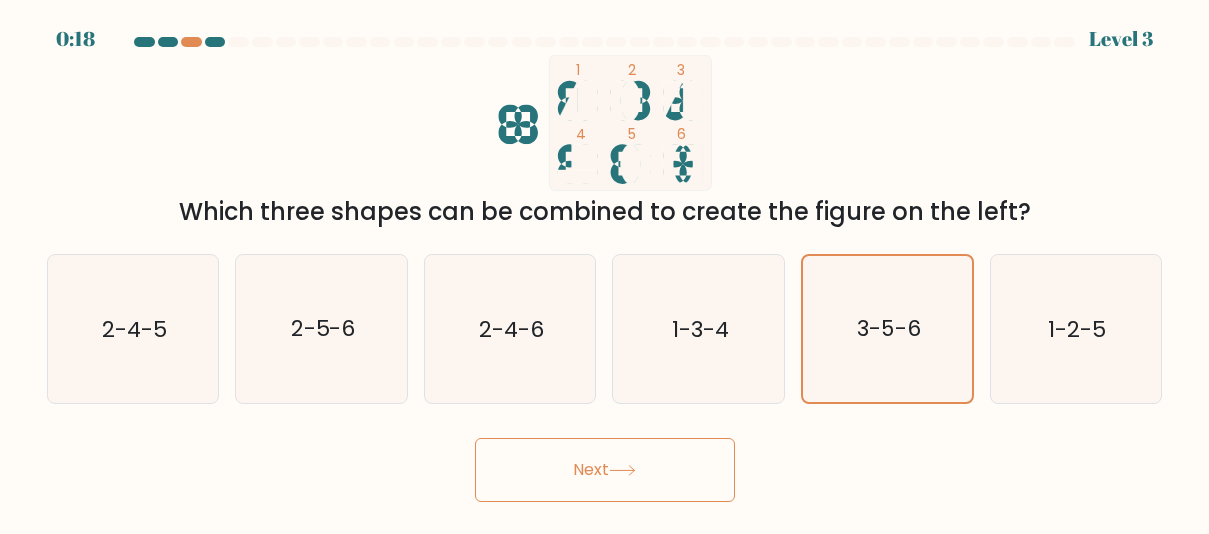 click on "Next" at bounding box center (605, 470) 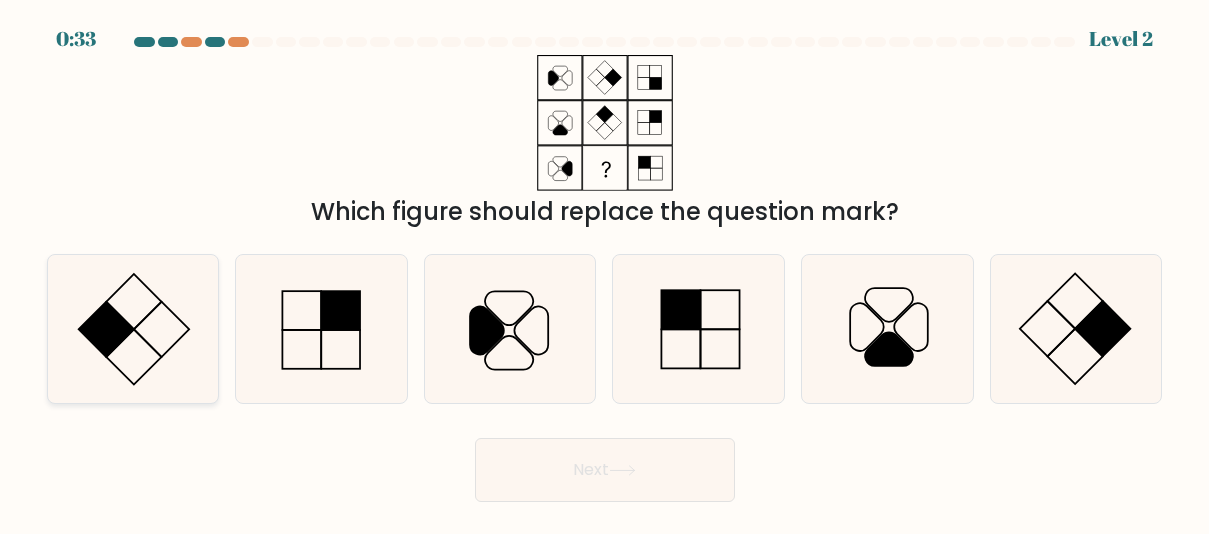 click 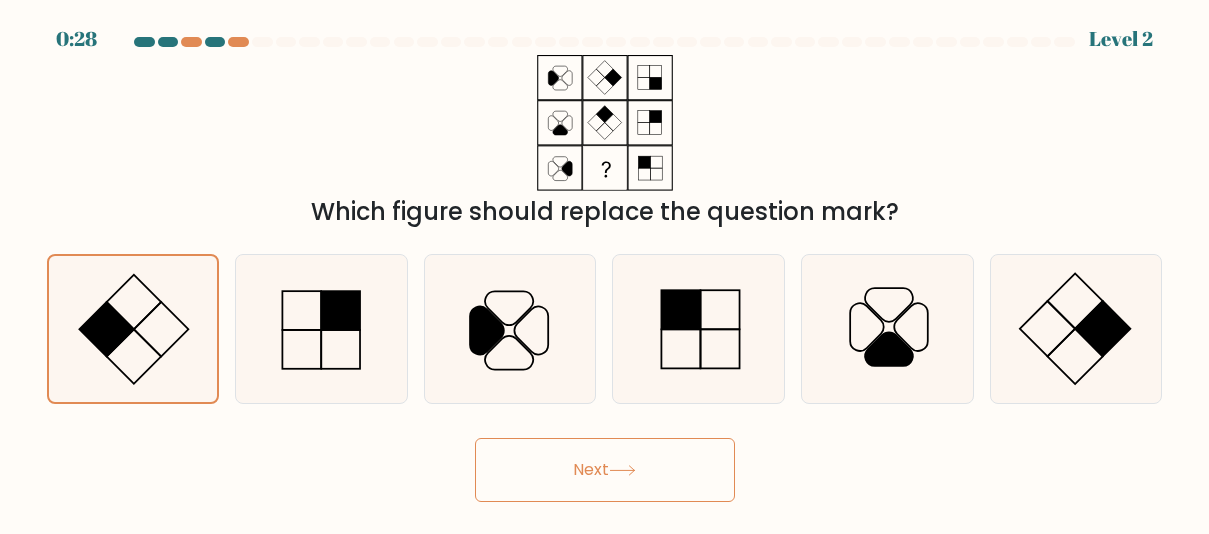 click on "Next" at bounding box center (605, 470) 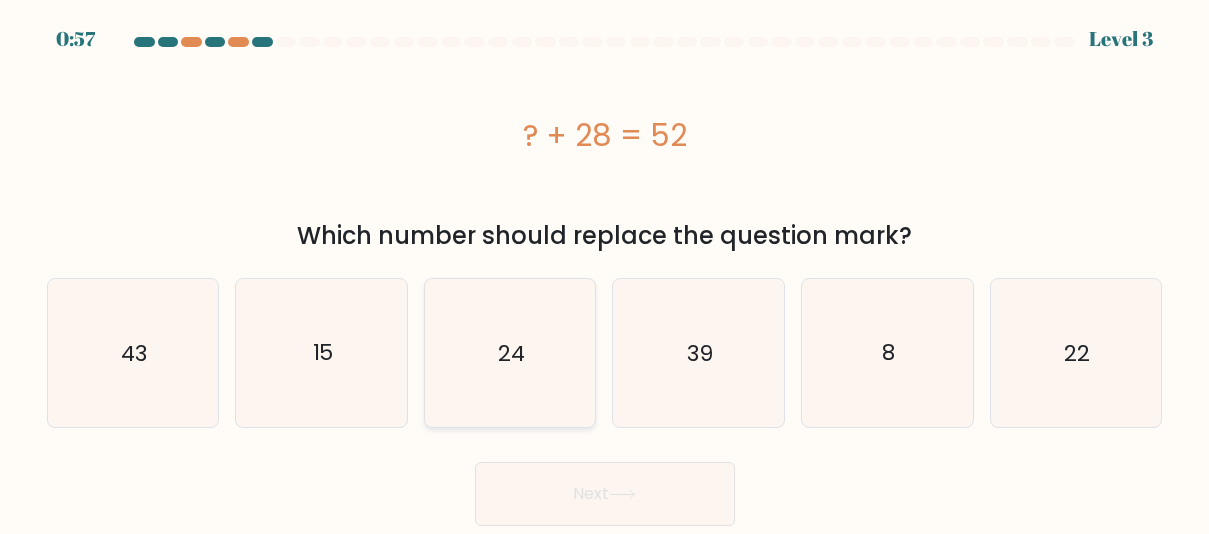 click on "24" 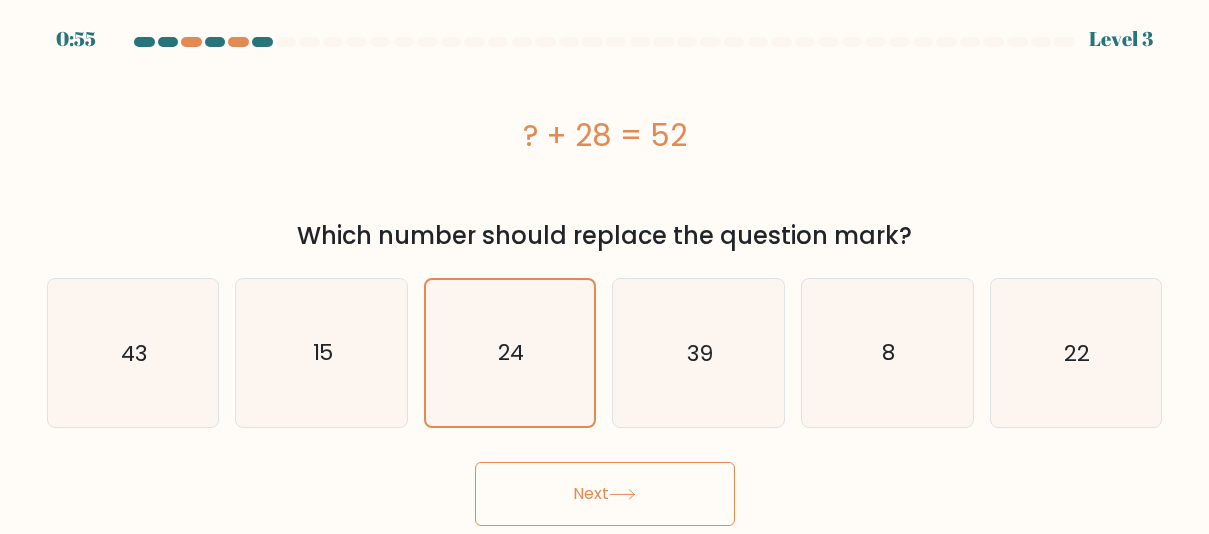 click on "Next" at bounding box center [605, 494] 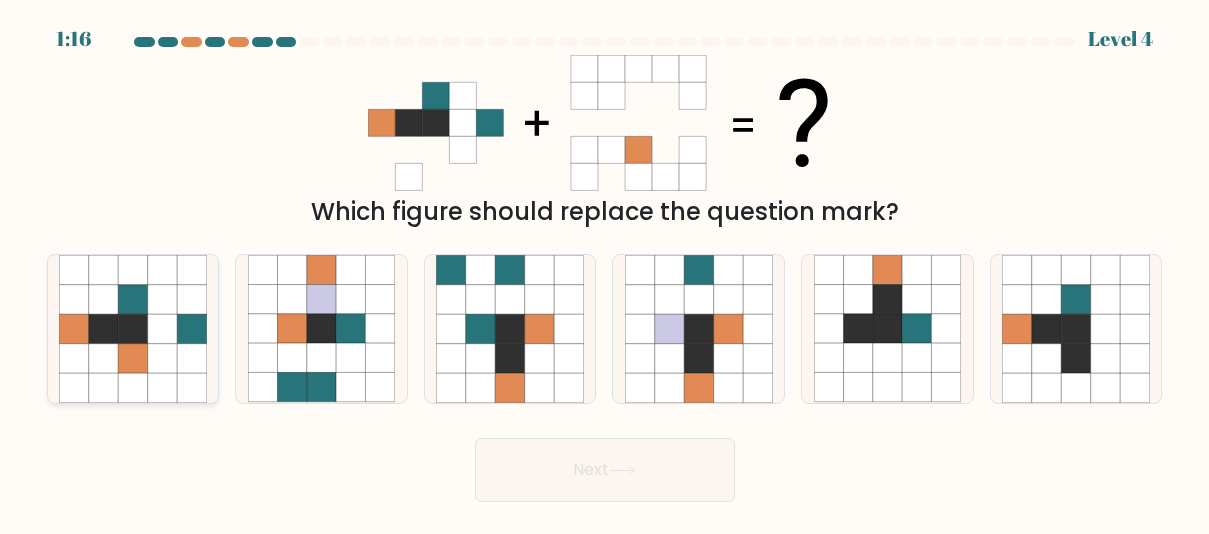 click 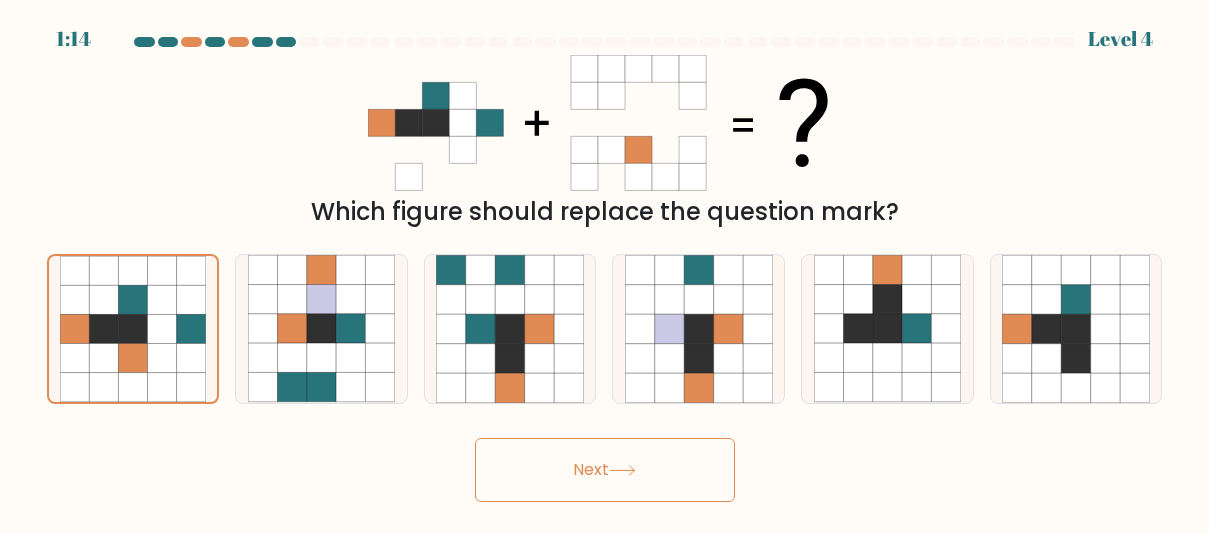 click on "Next" at bounding box center [605, 470] 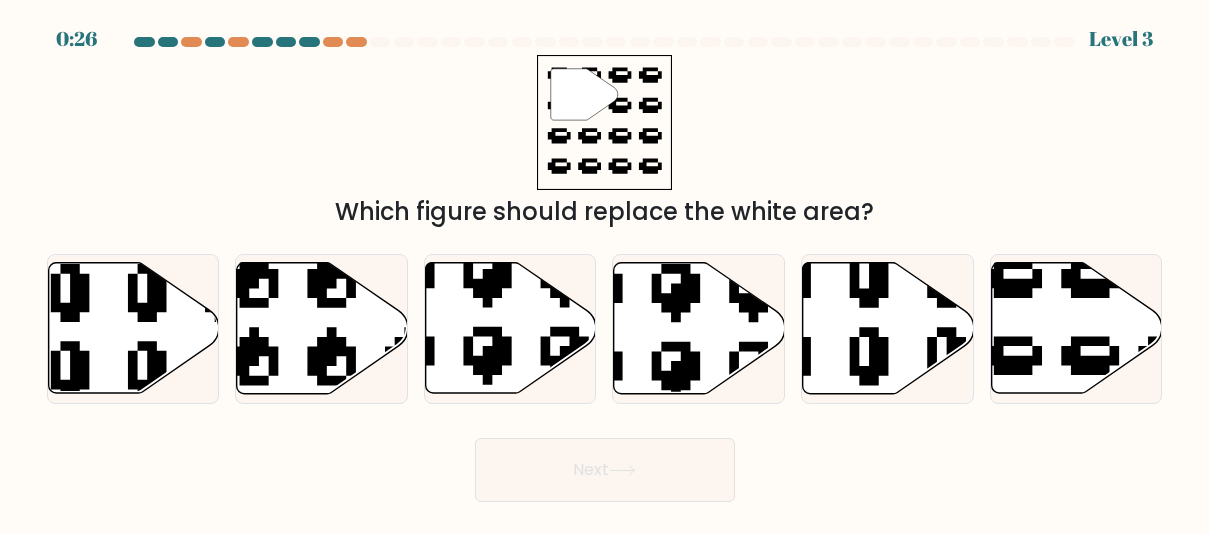 scroll, scrollTop: 0, scrollLeft: 0, axis: both 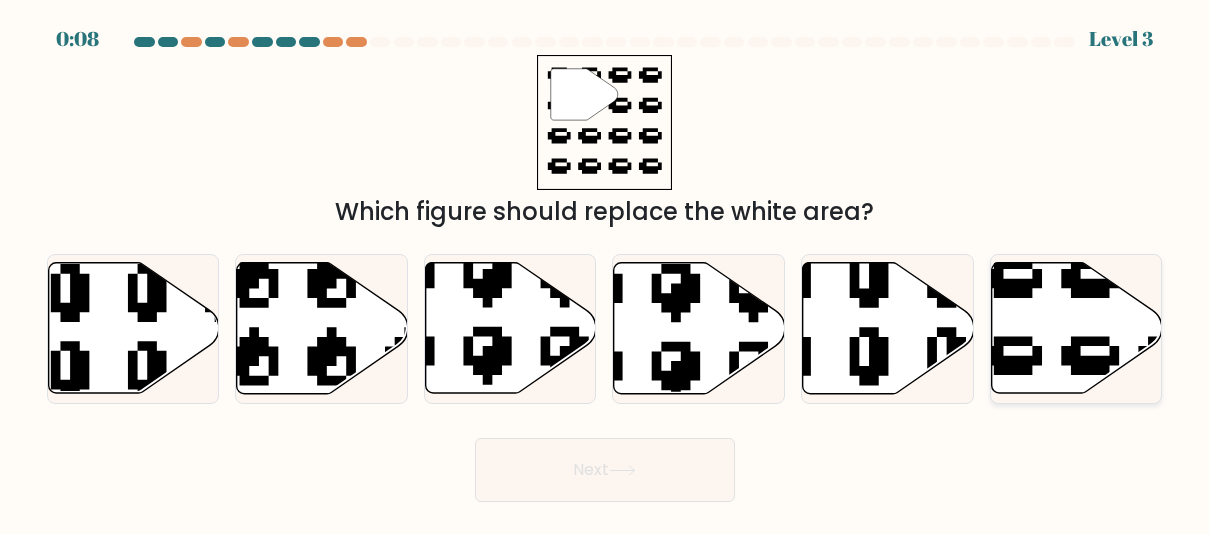 click 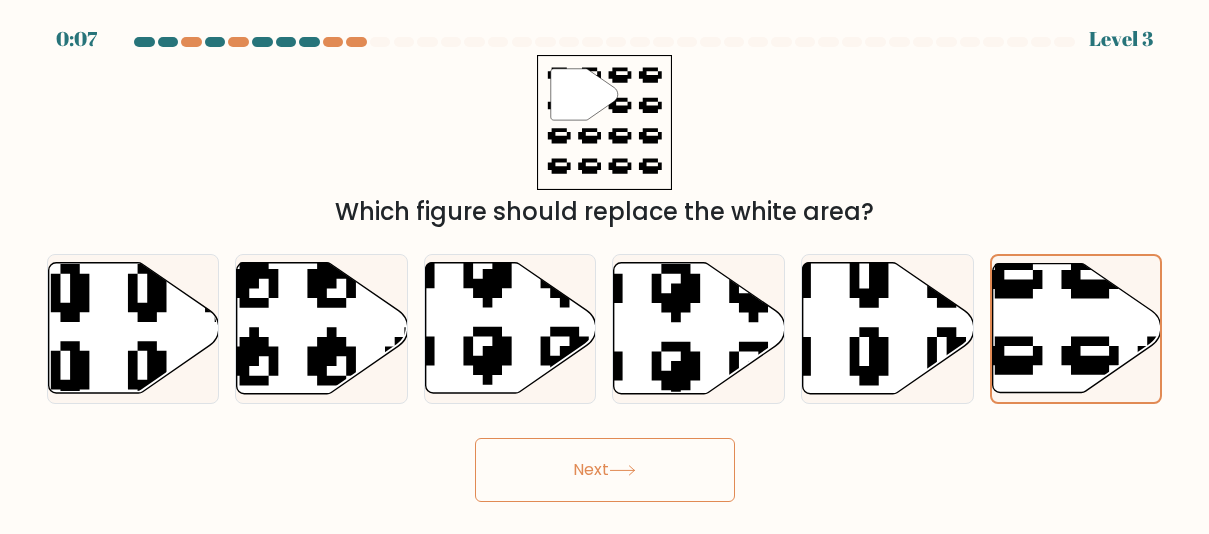 click on "Next" at bounding box center [605, 470] 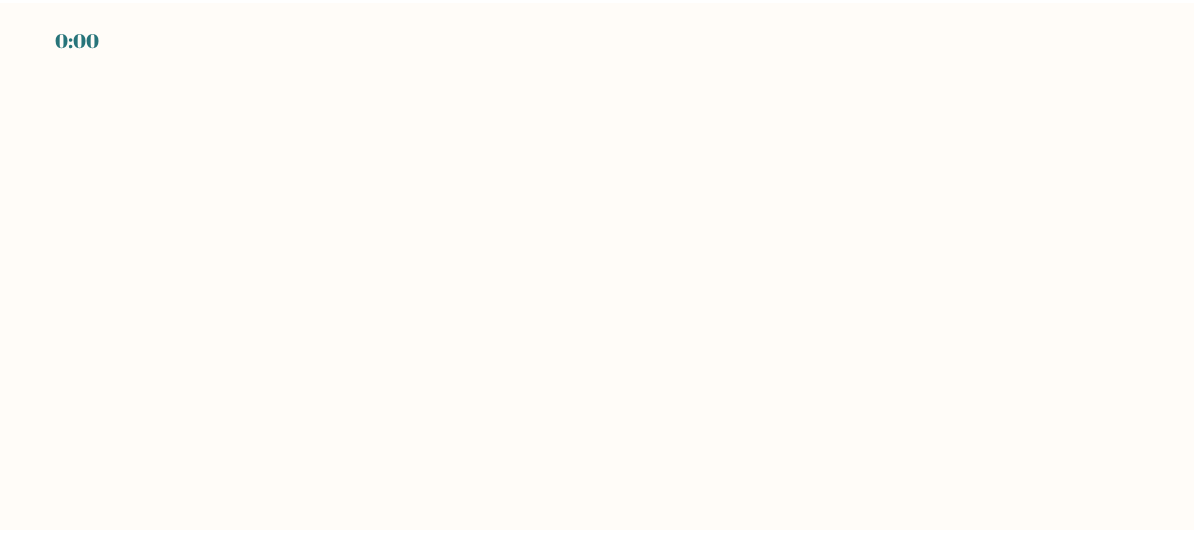 scroll, scrollTop: 0, scrollLeft: 0, axis: both 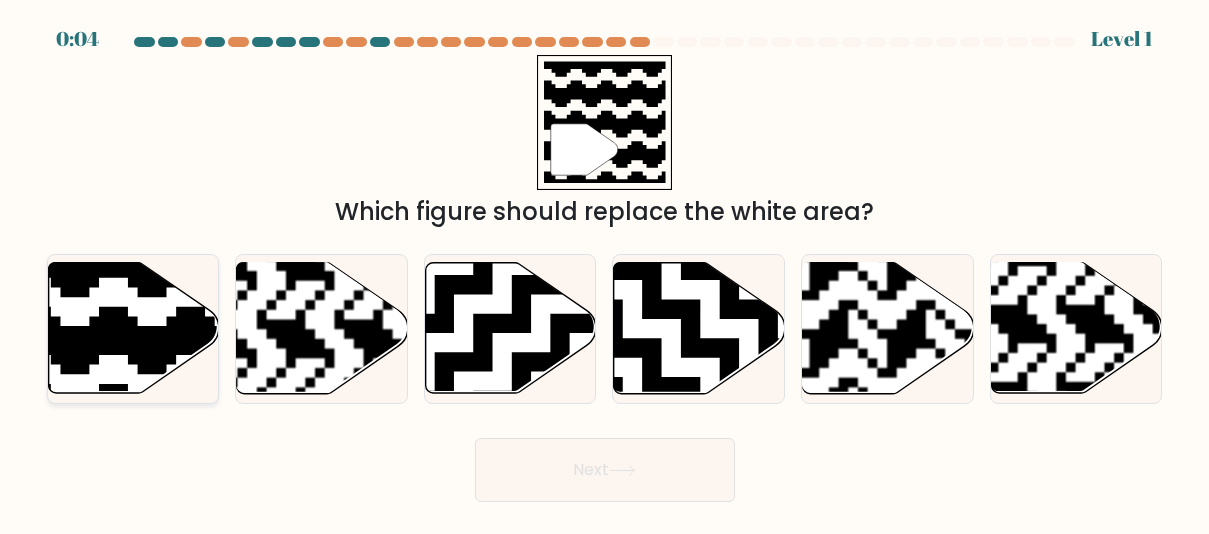 click 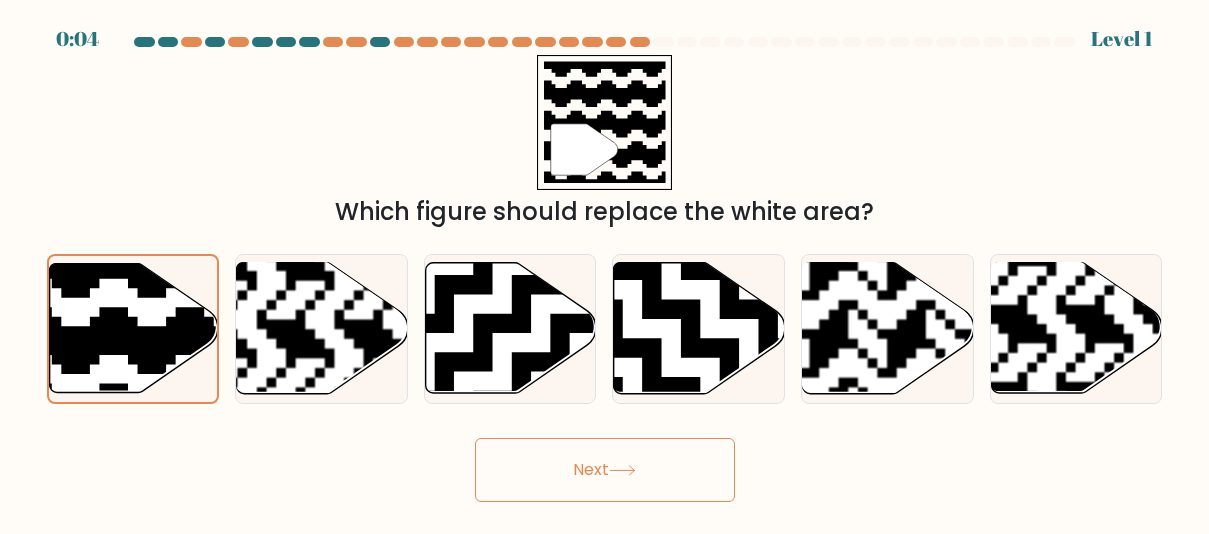 click on "Next" at bounding box center [605, 470] 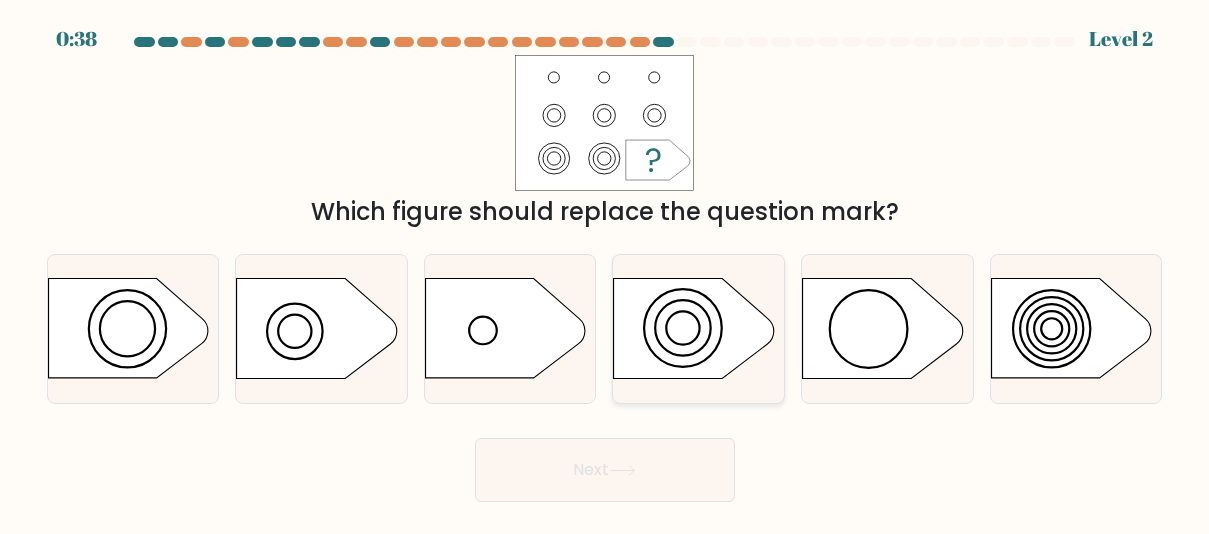 click 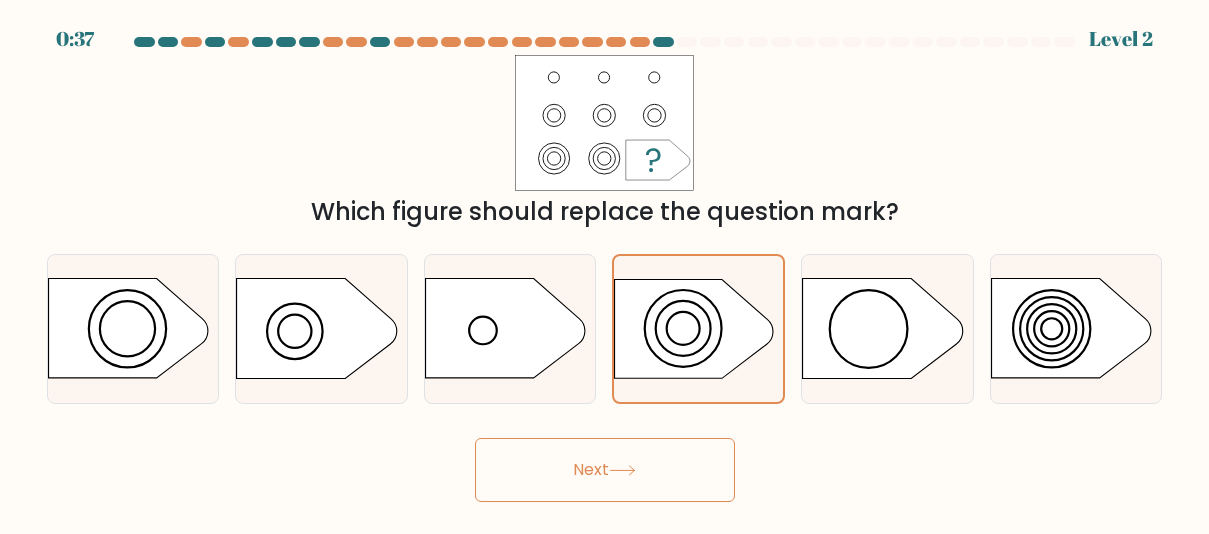 click on "Next" at bounding box center (605, 470) 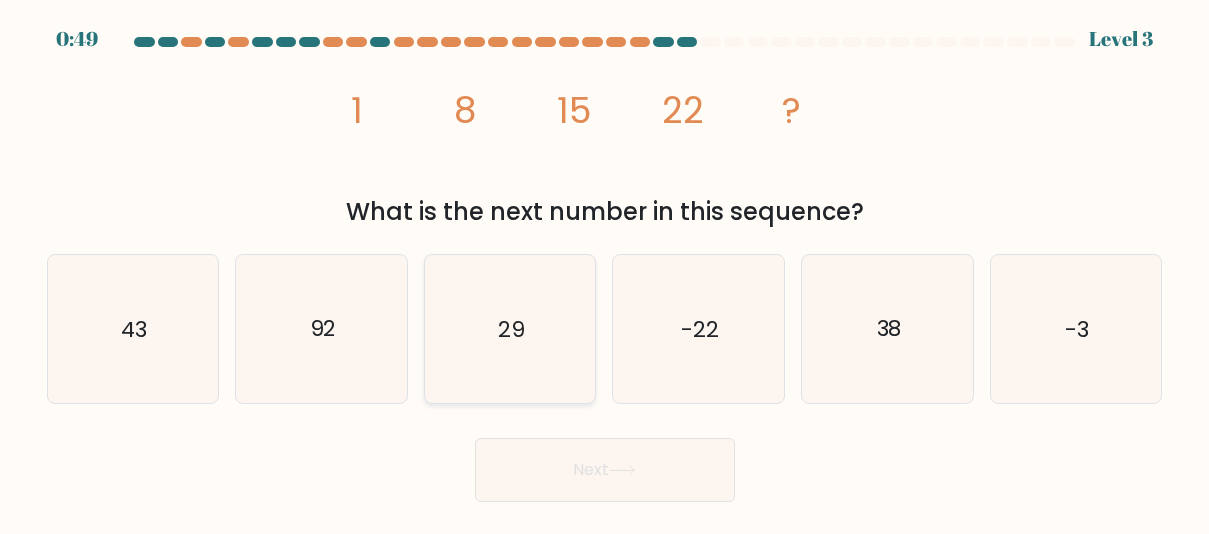click on "29" 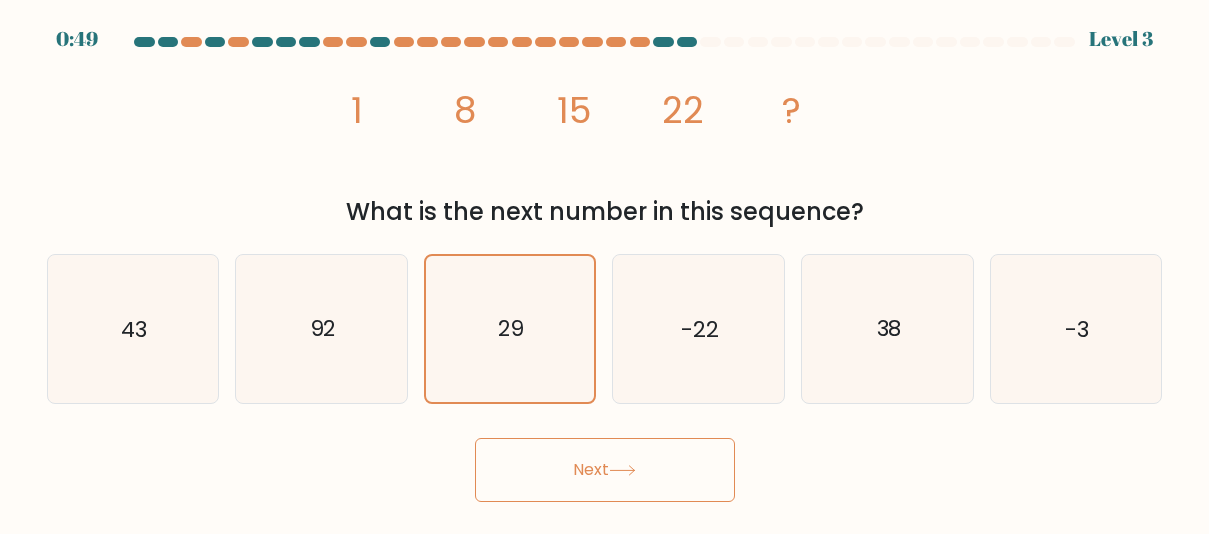 click on "Next" at bounding box center [605, 470] 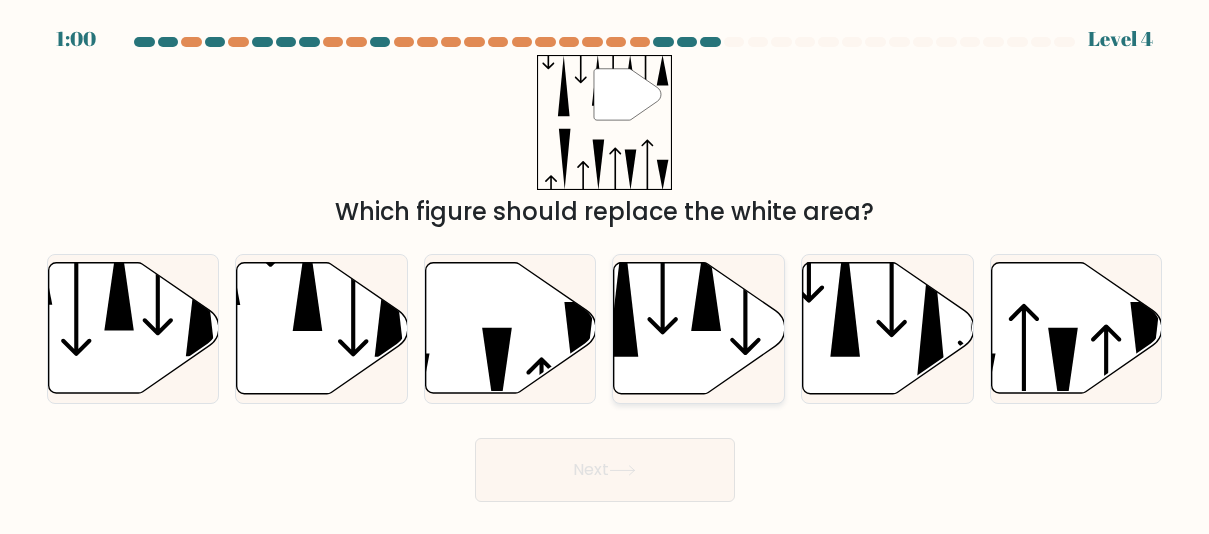click 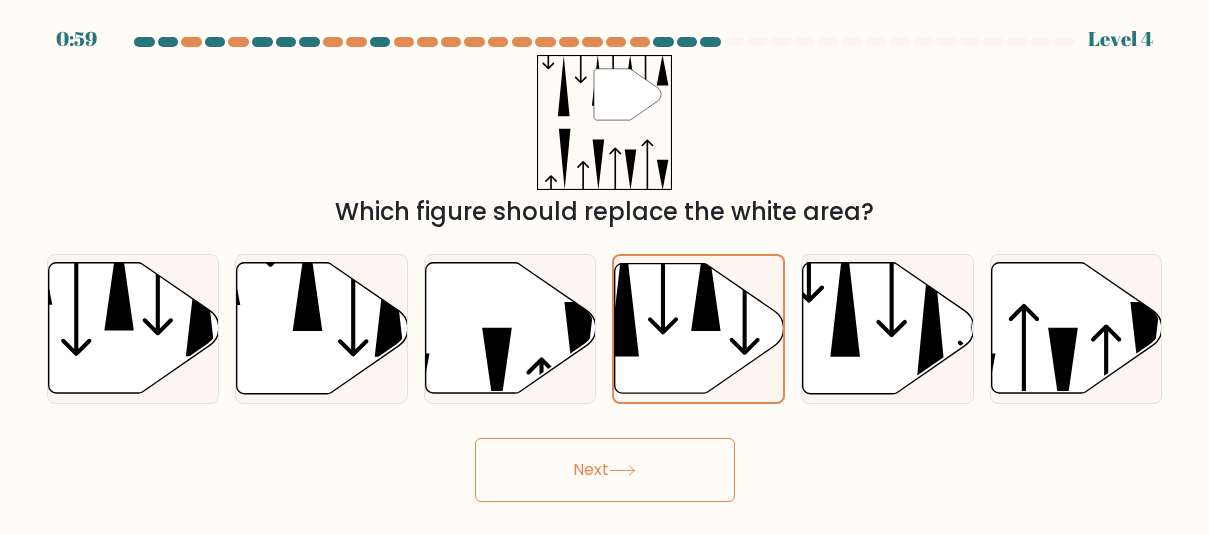 click on "Next" at bounding box center [605, 470] 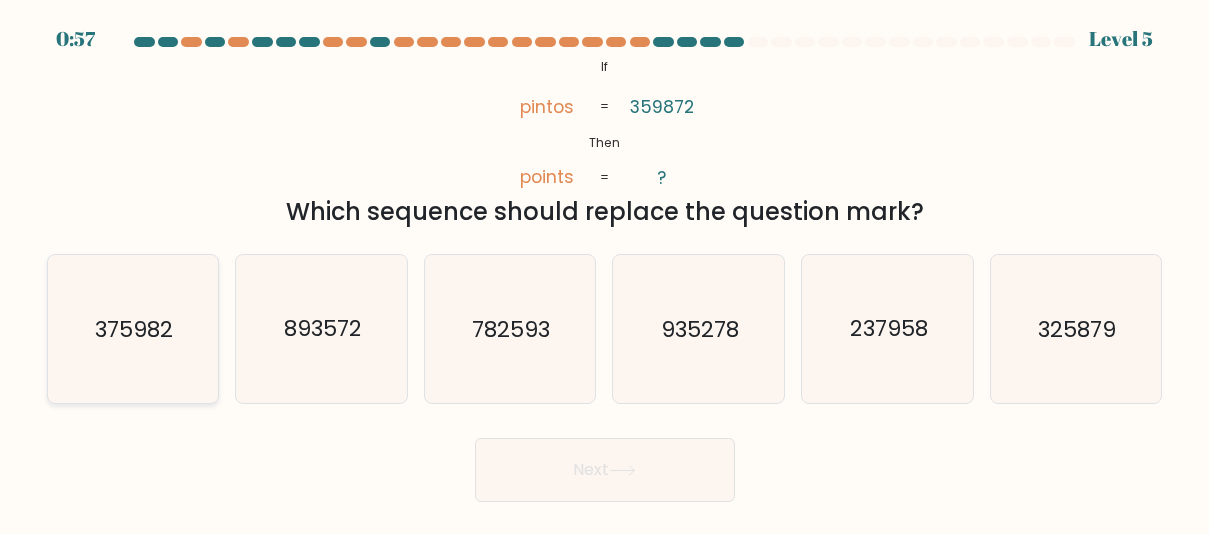 click on "375982" 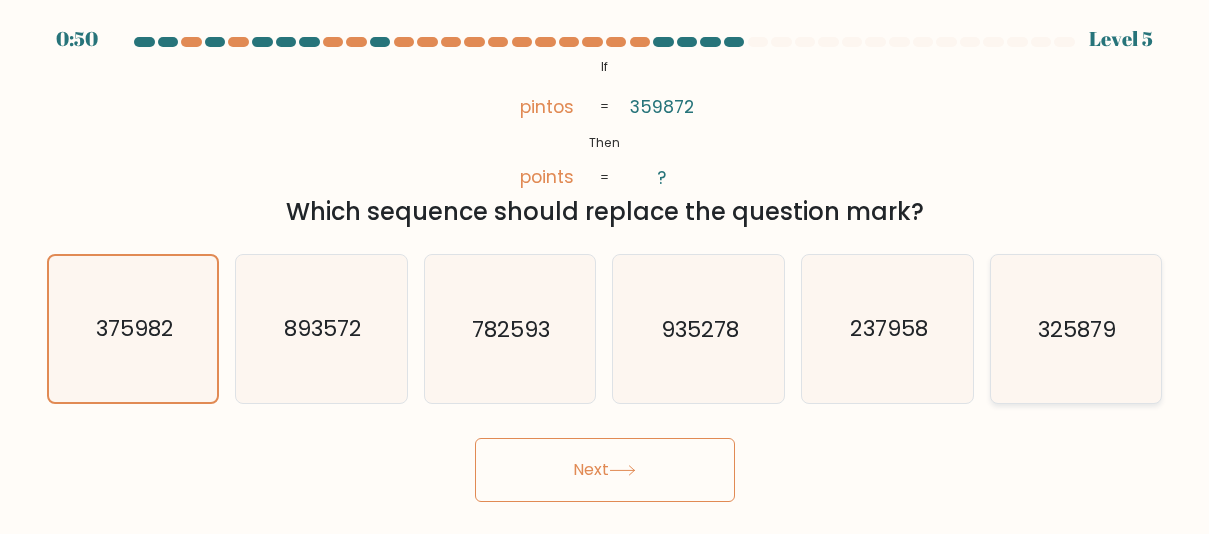 click on "325879" 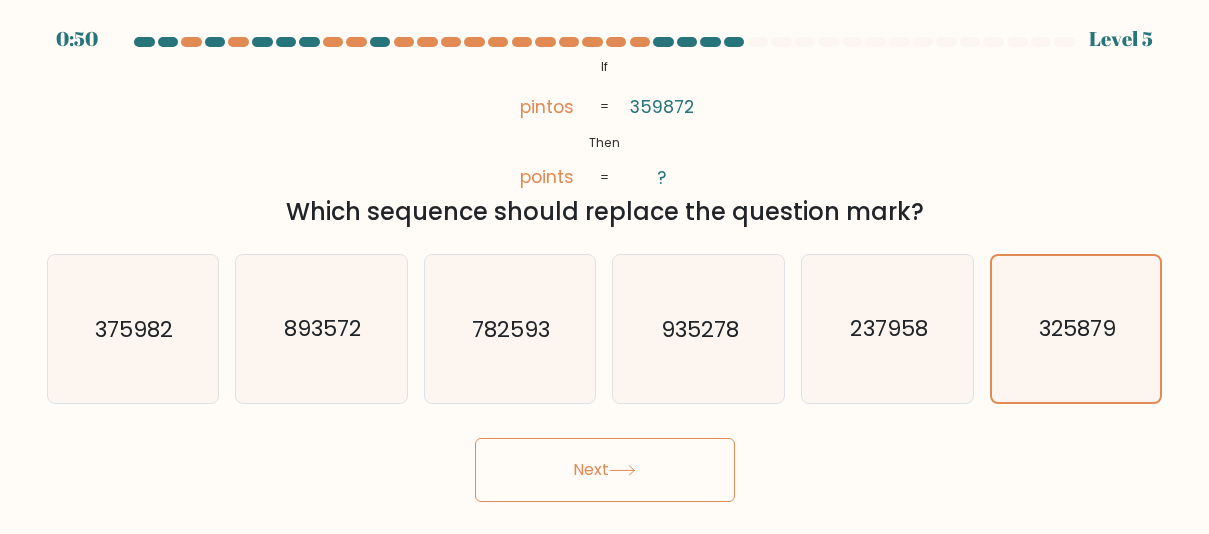 click on "Next" at bounding box center [605, 470] 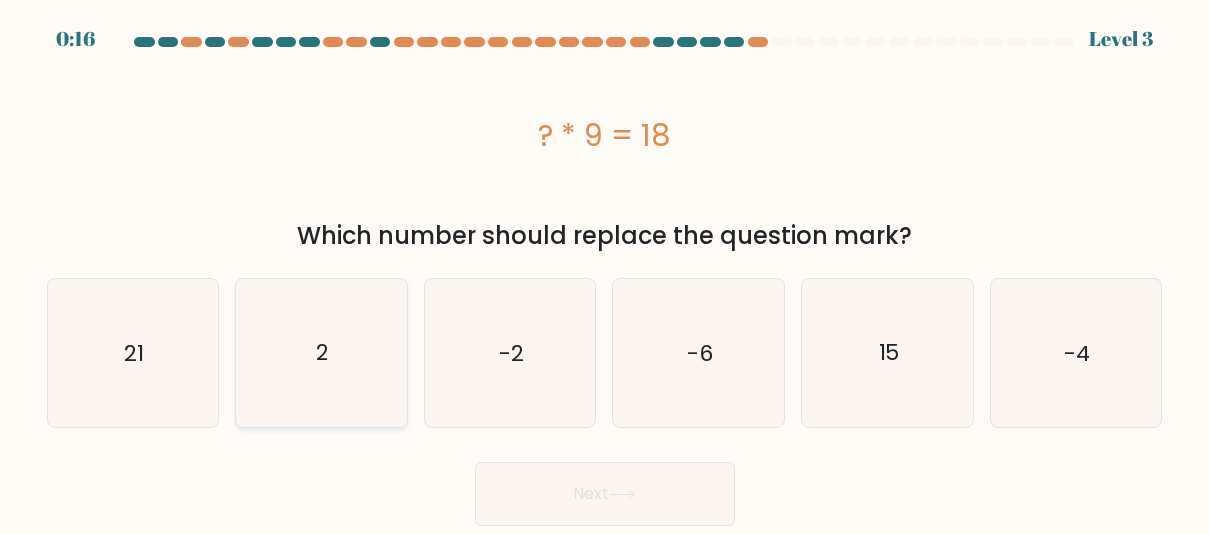 click on "2" 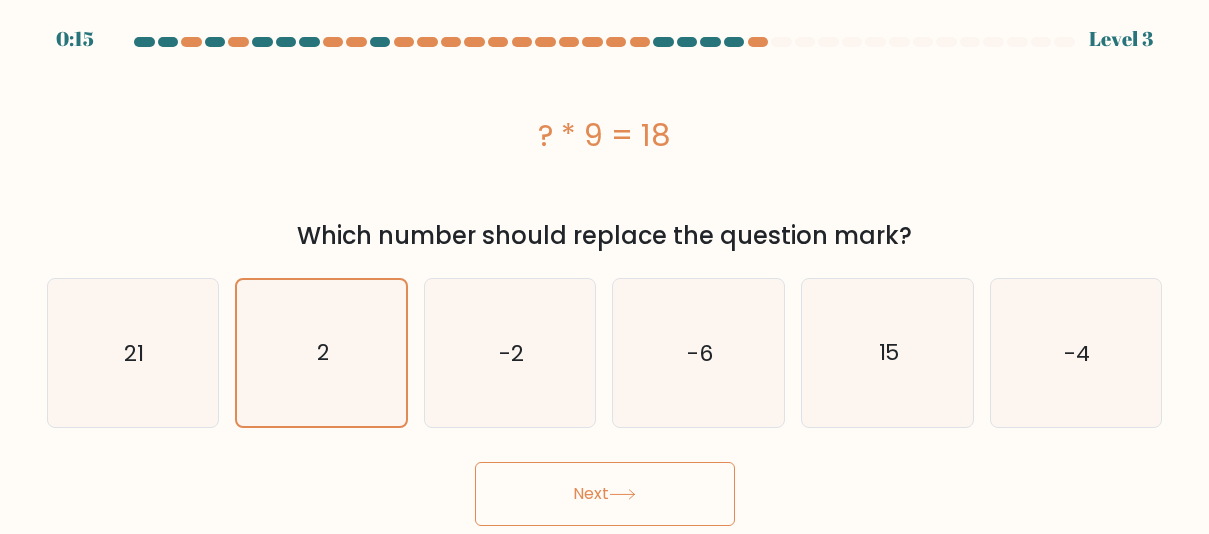 click on "Next" at bounding box center (605, 494) 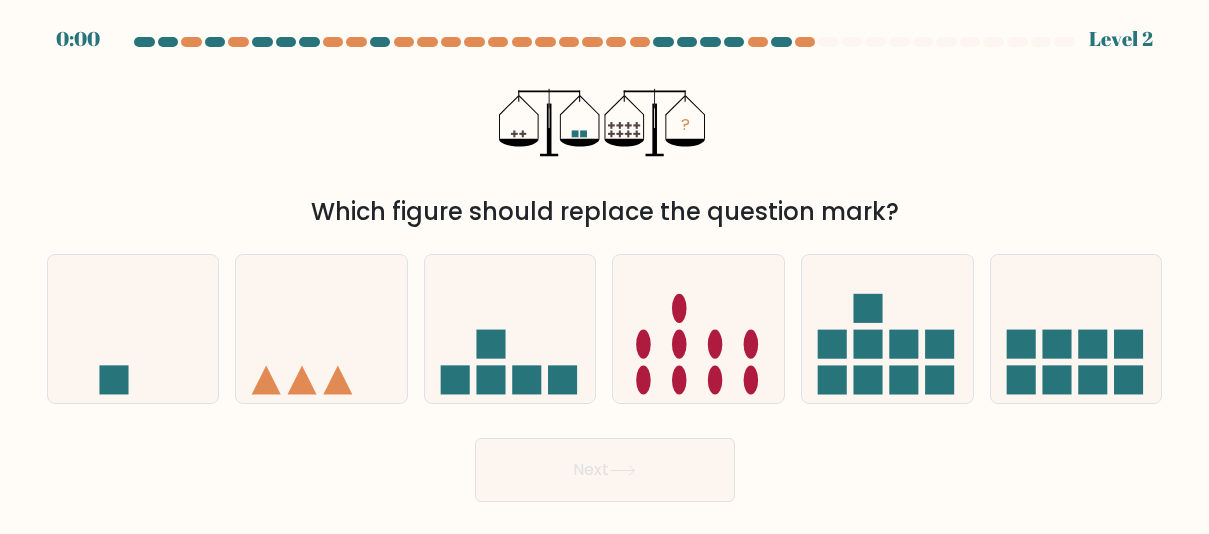 scroll, scrollTop: 0, scrollLeft: 0, axis: both 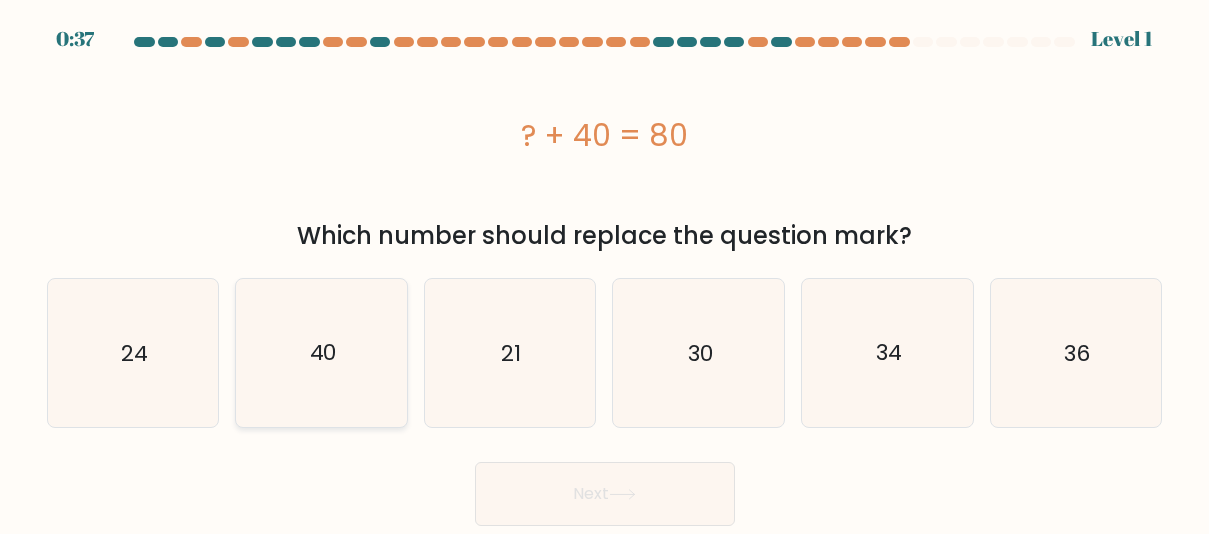 click on "40" 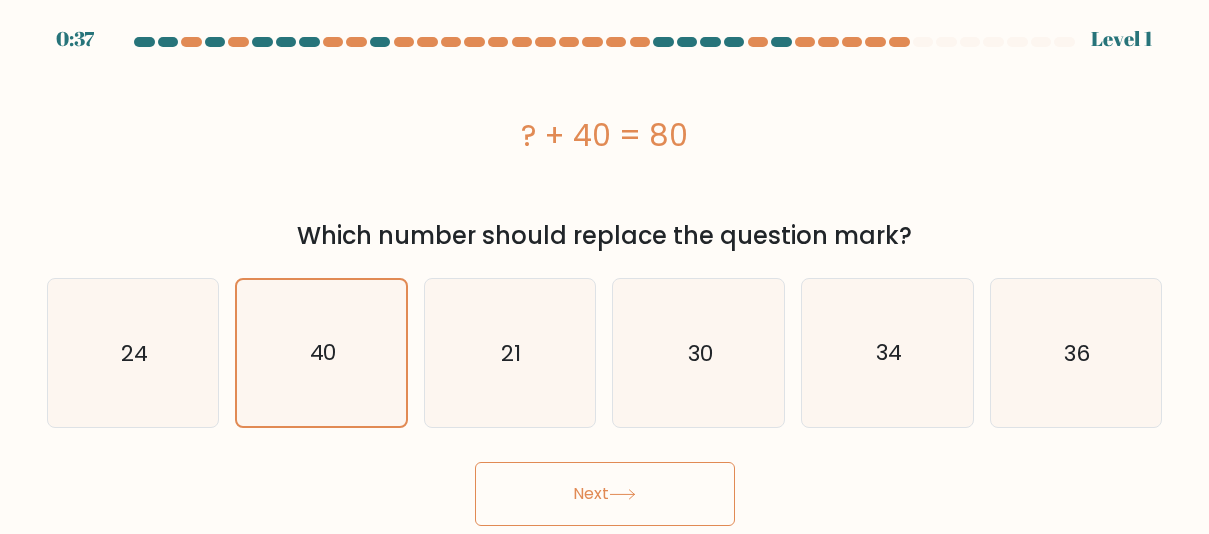 click on "Next" at bounding box center [605, 494] 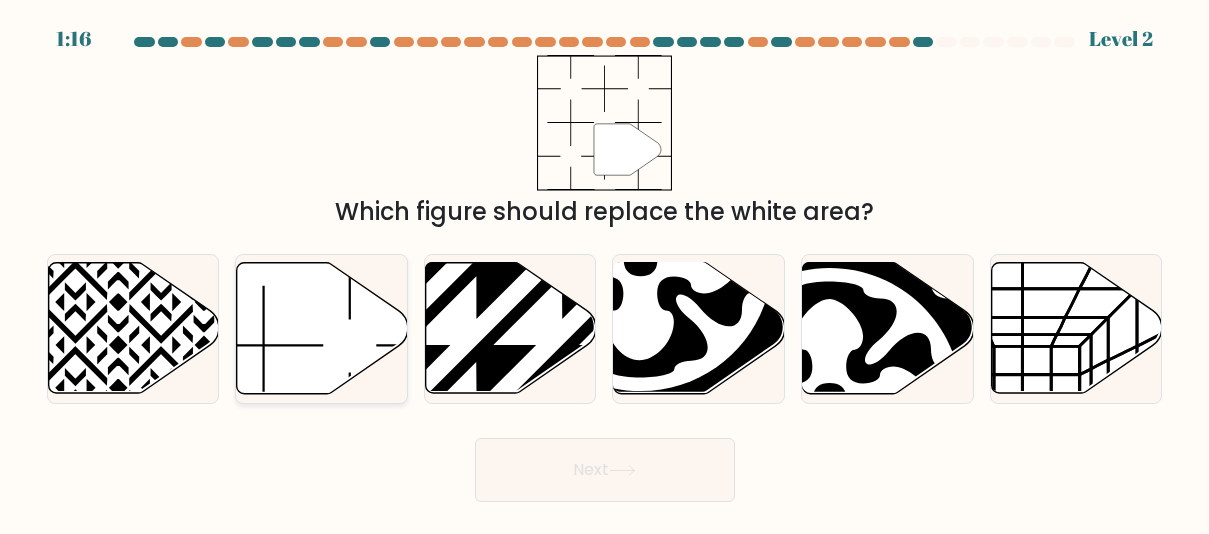 click 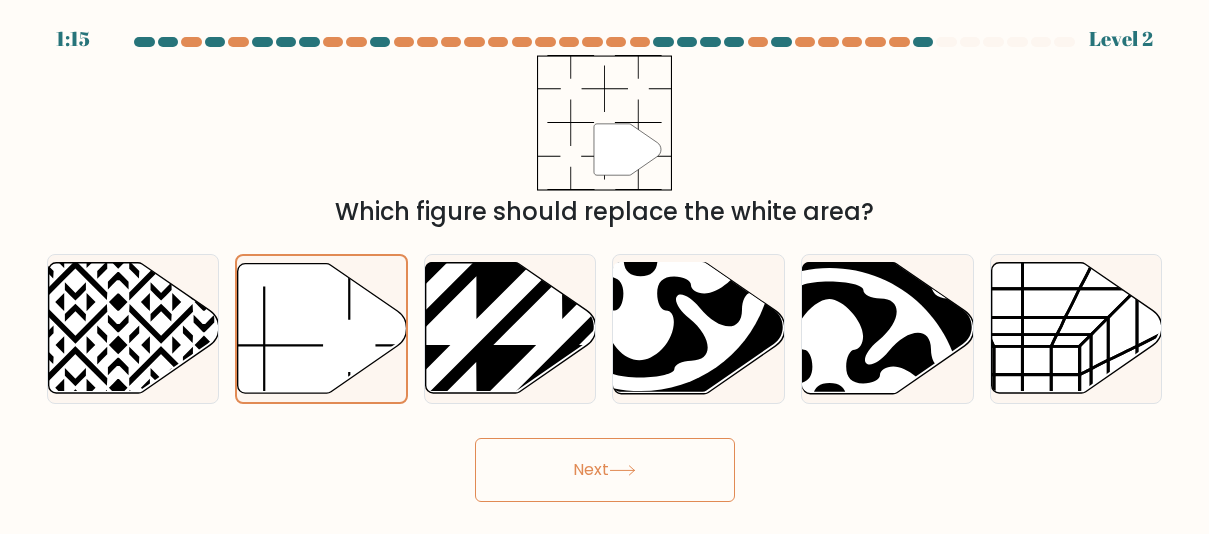 click 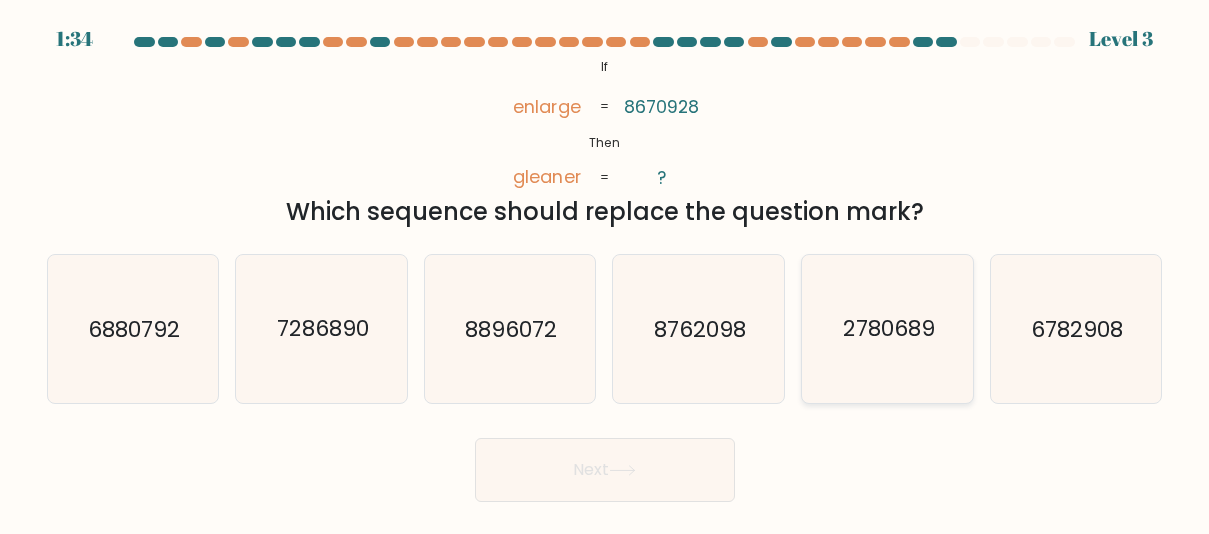 click on "2780689" 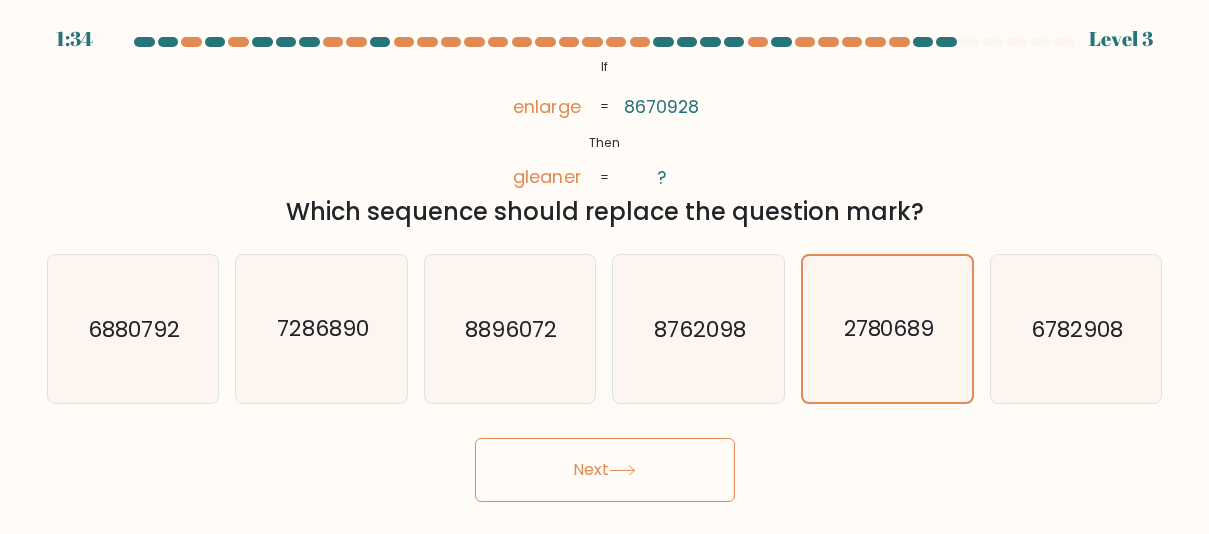click on "Next" at bounding box center [605, 470] 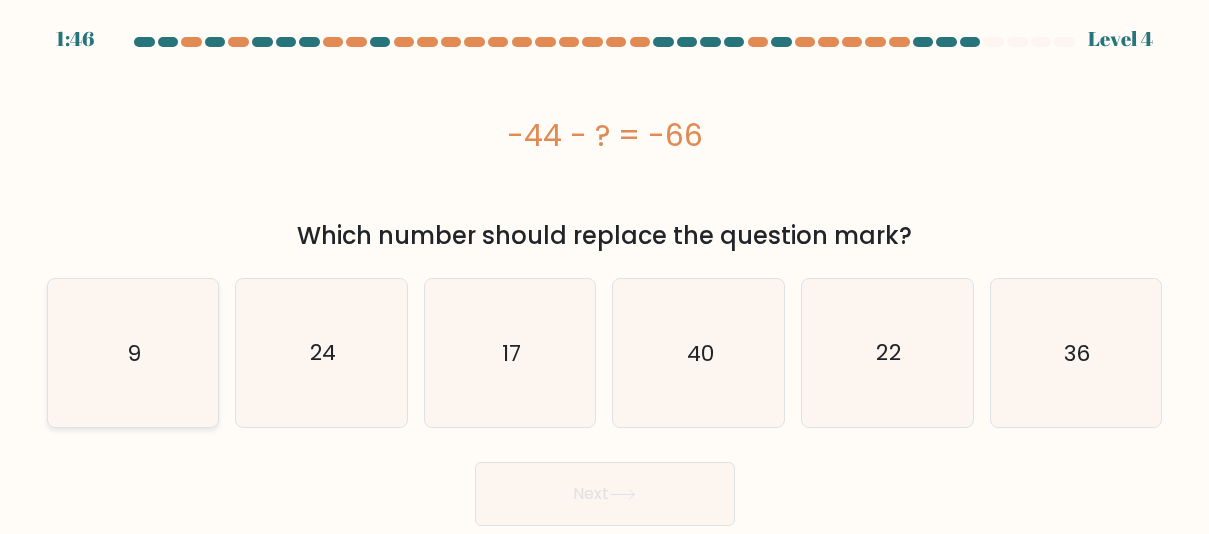 click on "9" 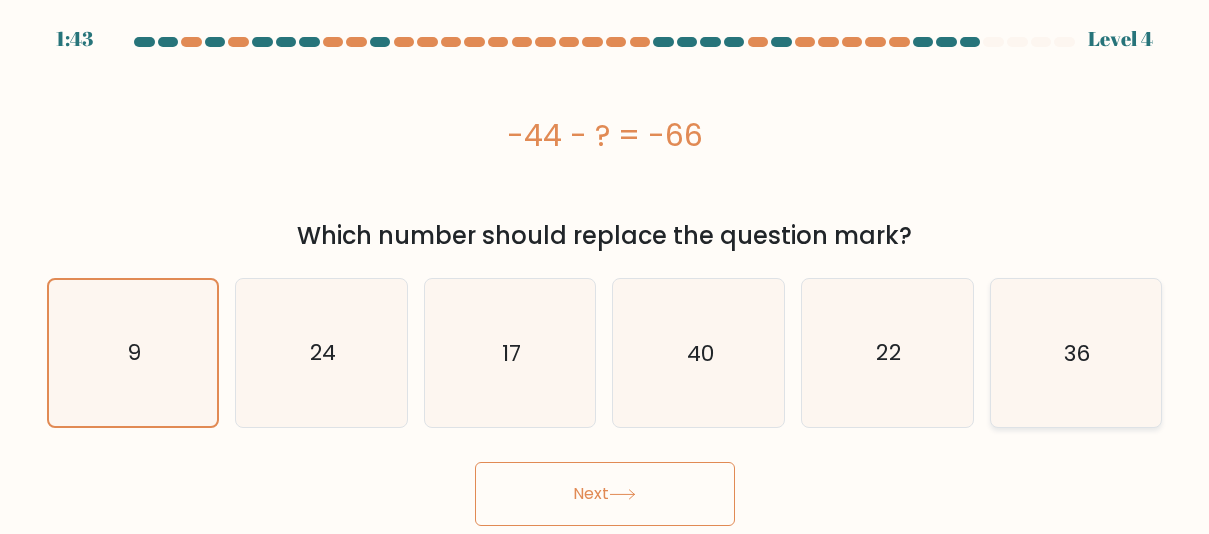 click on "36" 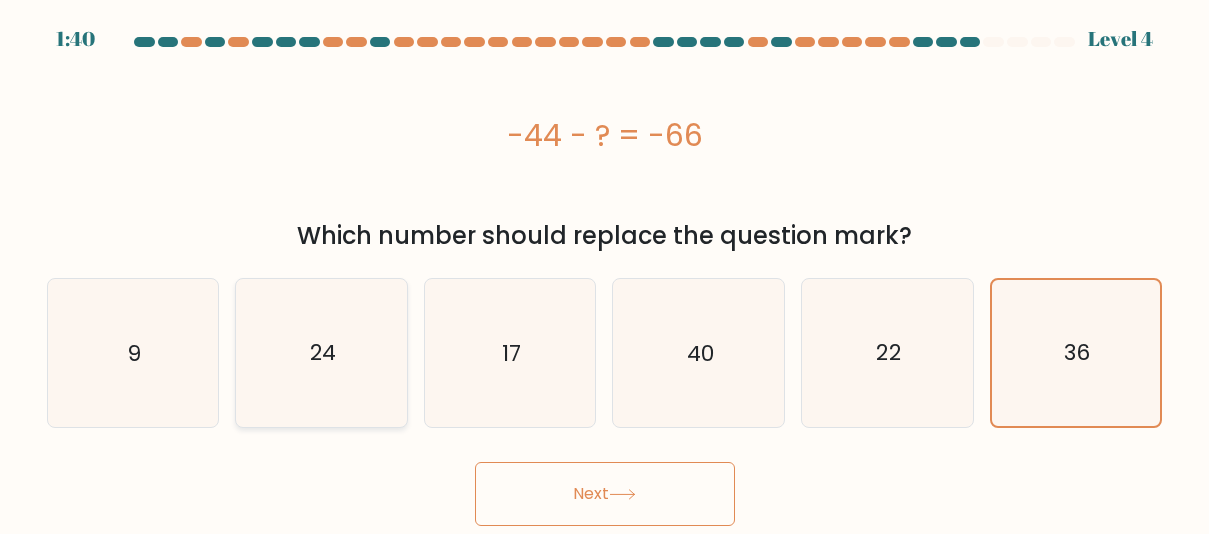 drag, startPoint x: 360, startPoint y: 372, endPoint x: 490, endPoint y: 460, distance: 156.98407 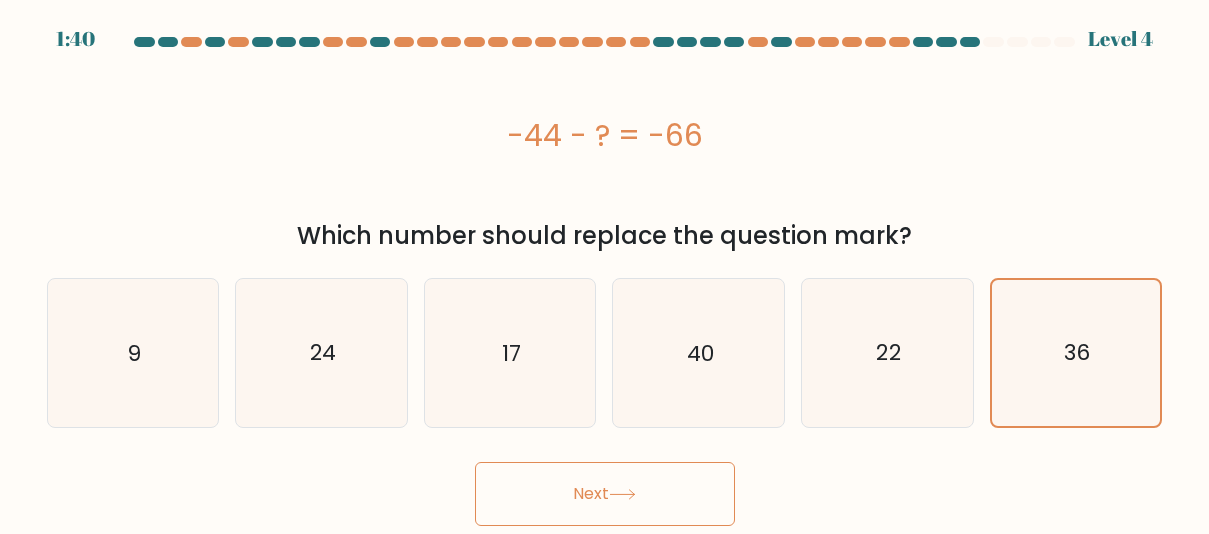 click on "24" 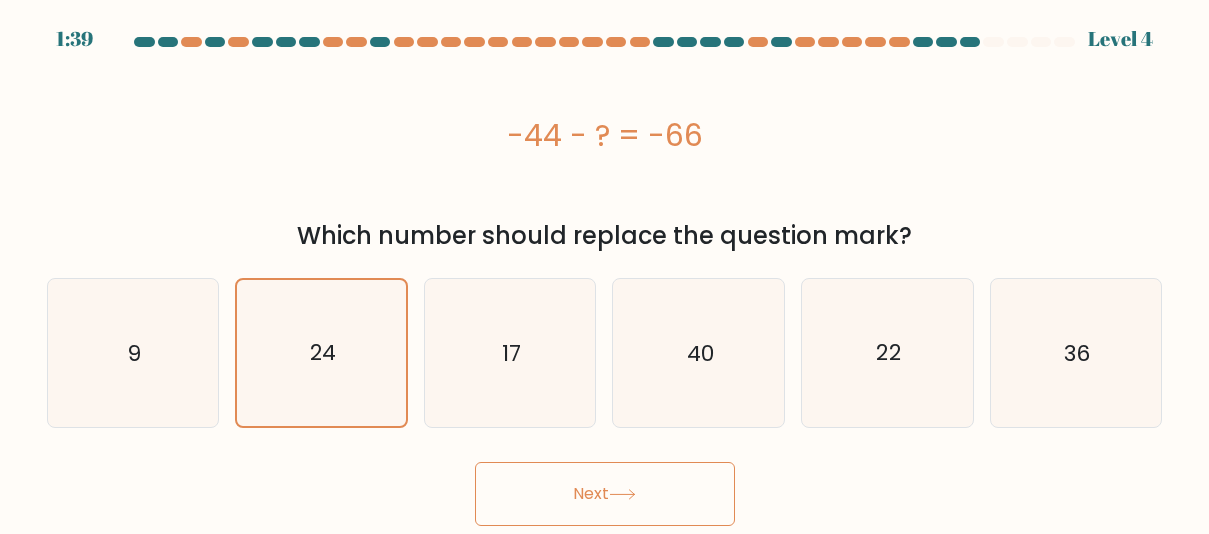 click on "Next" at bounding box center (605, 494) 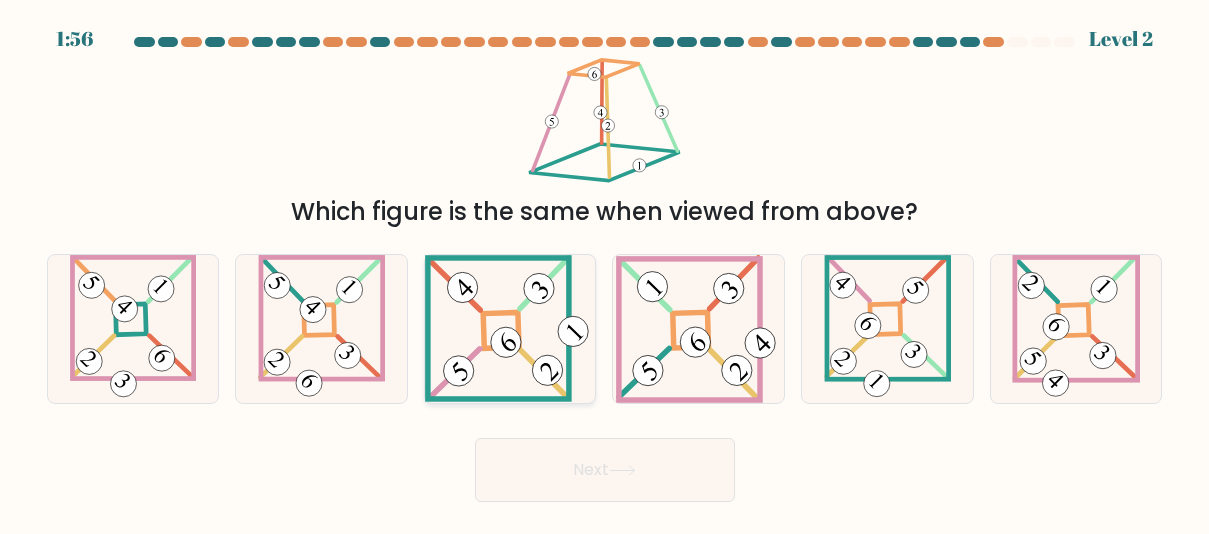 click 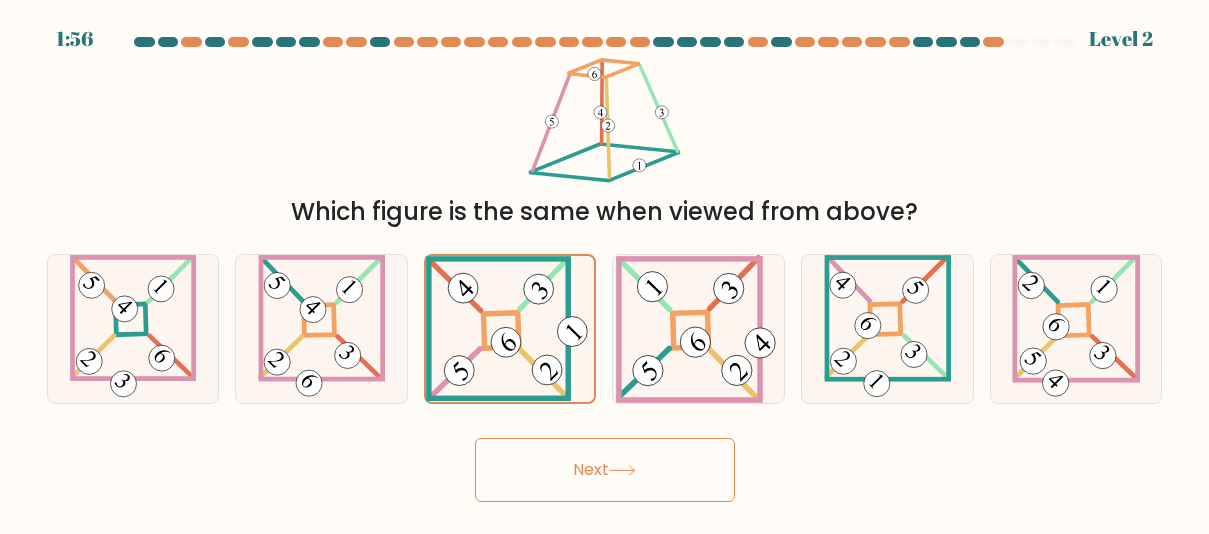 click on "Next" at bounding box center [605, 470] 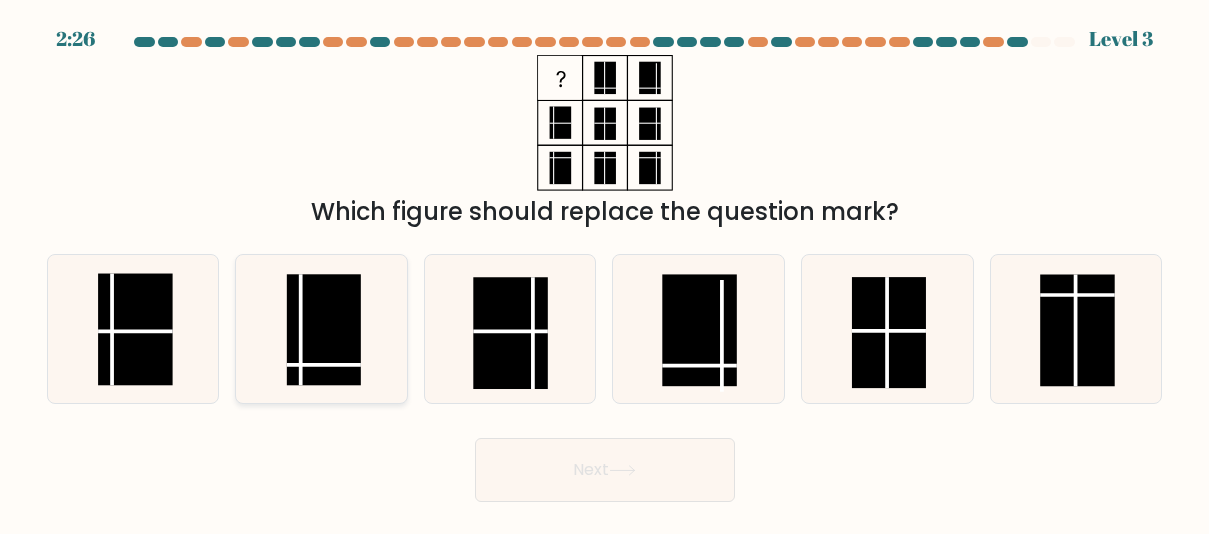 click 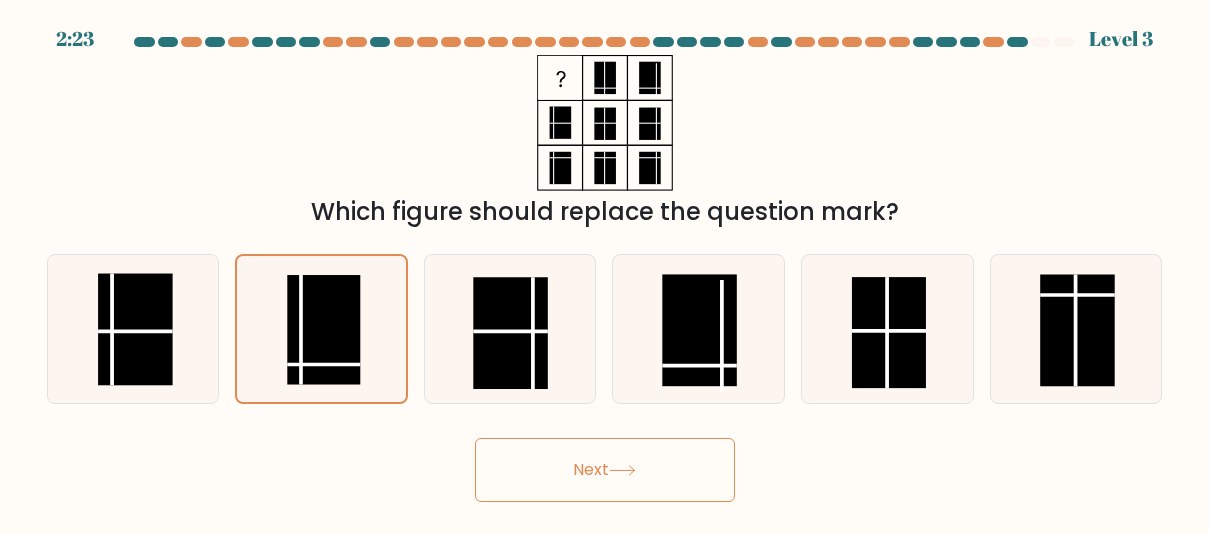 click on "Next" at bounding box center [605, 470] 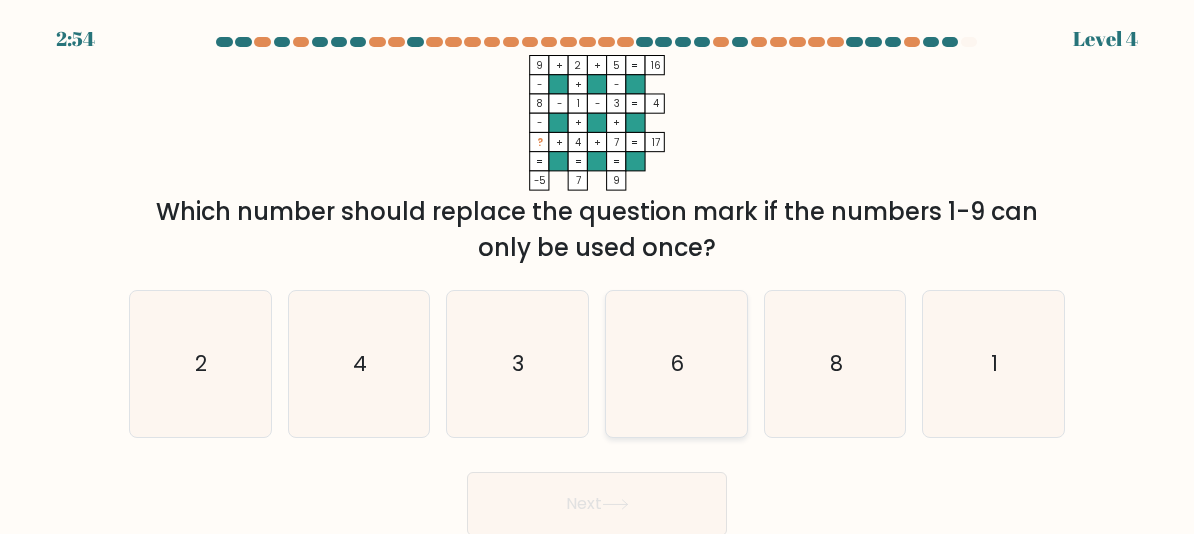 click on "6" 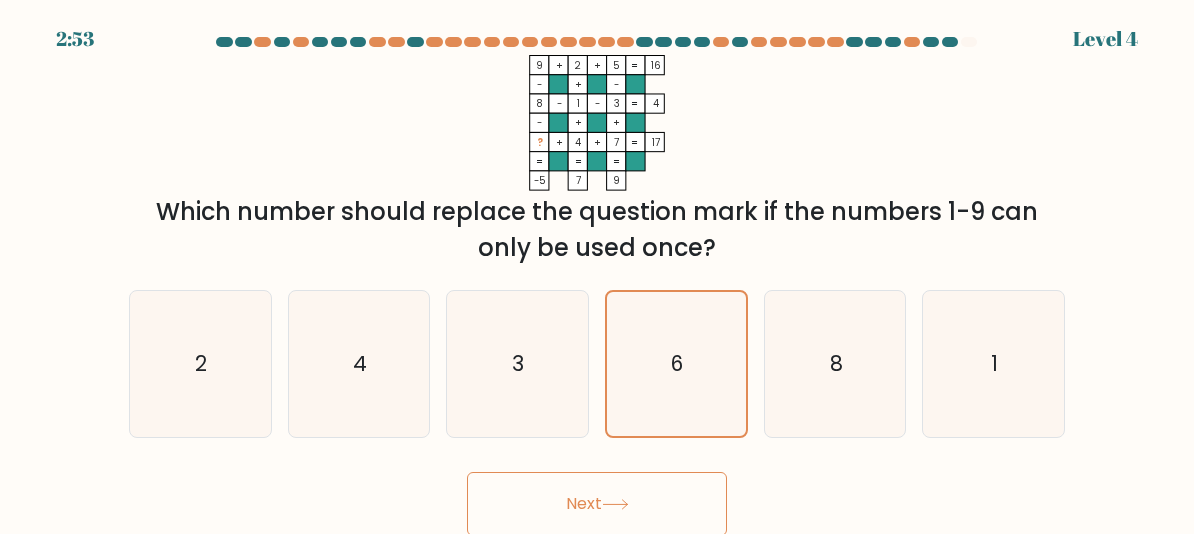 click on "Next" at bounding box center (597, 504) 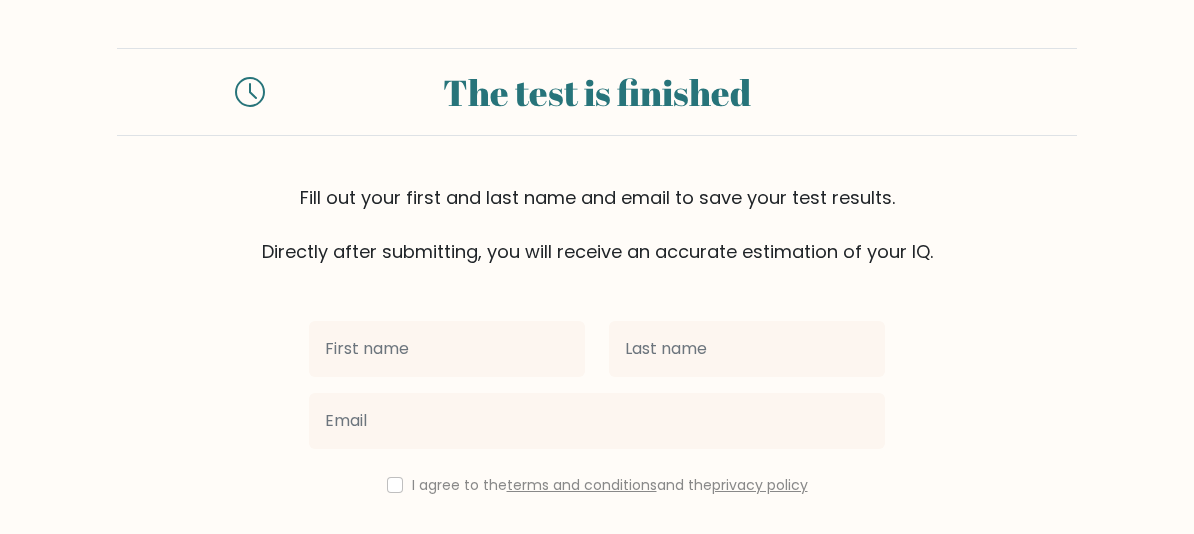 scroll, scrollTop: 0, scrollLeft: 0, axis: both 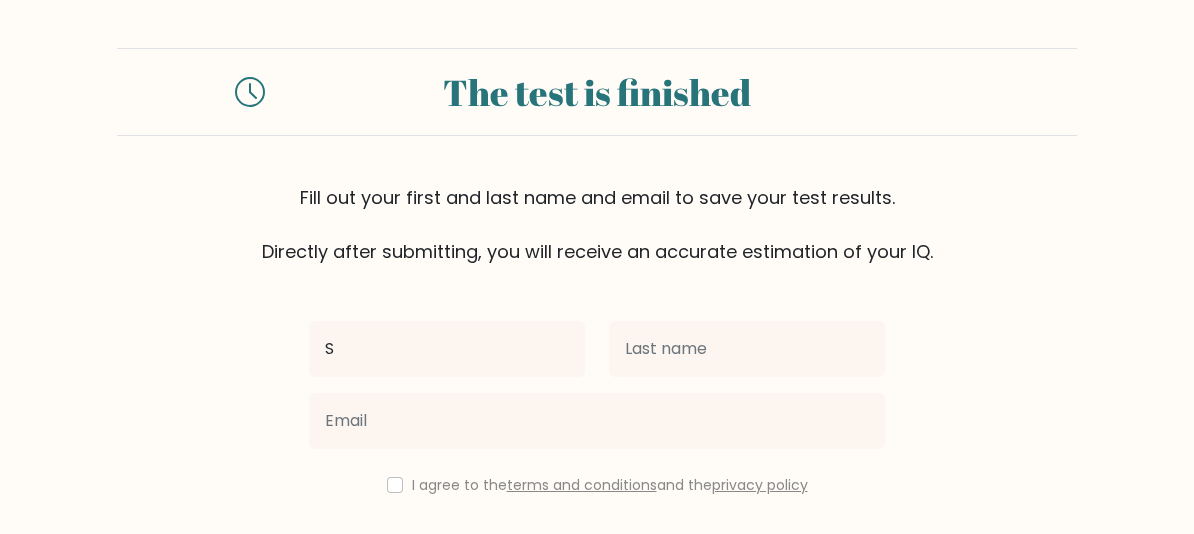 type on "S" 